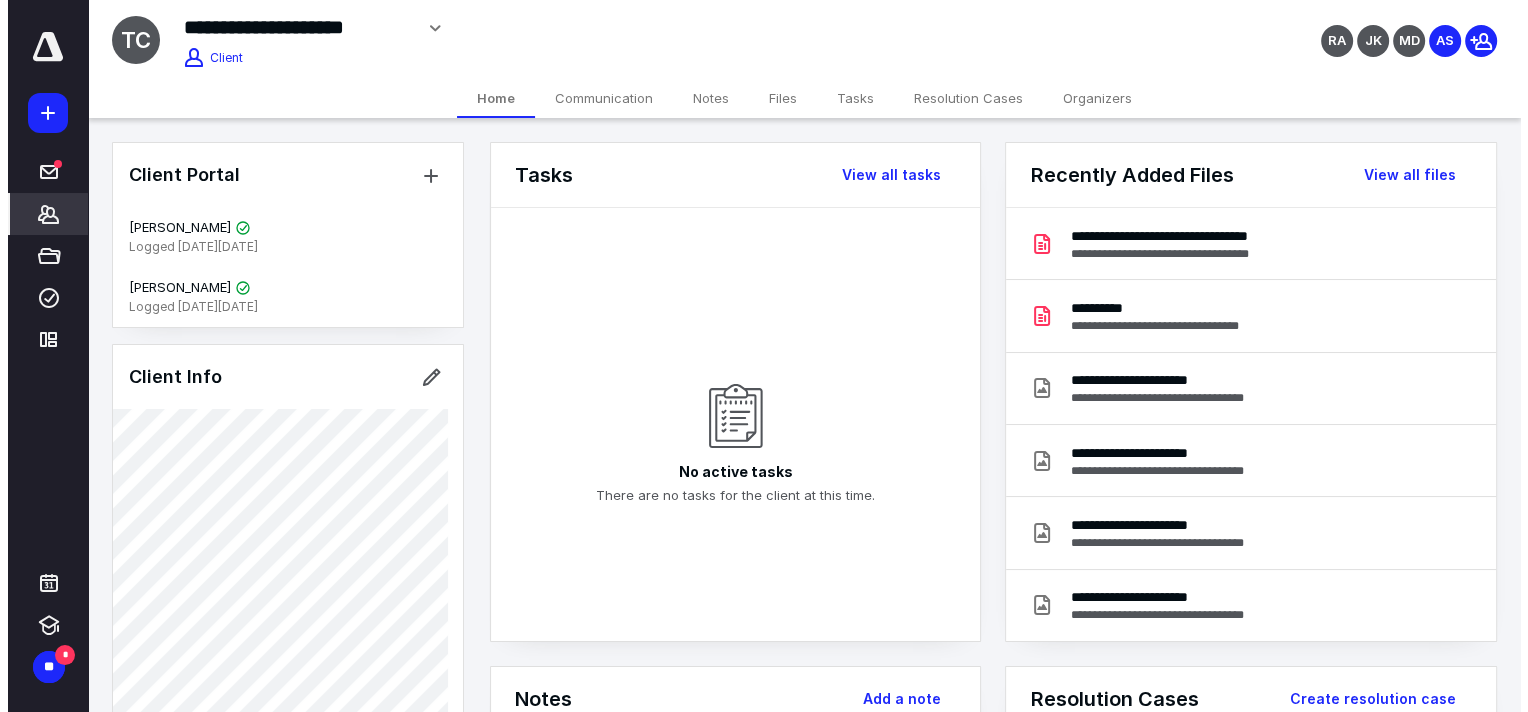 scroll, scrollTop: 0, scrollLeft: 0, axis: both 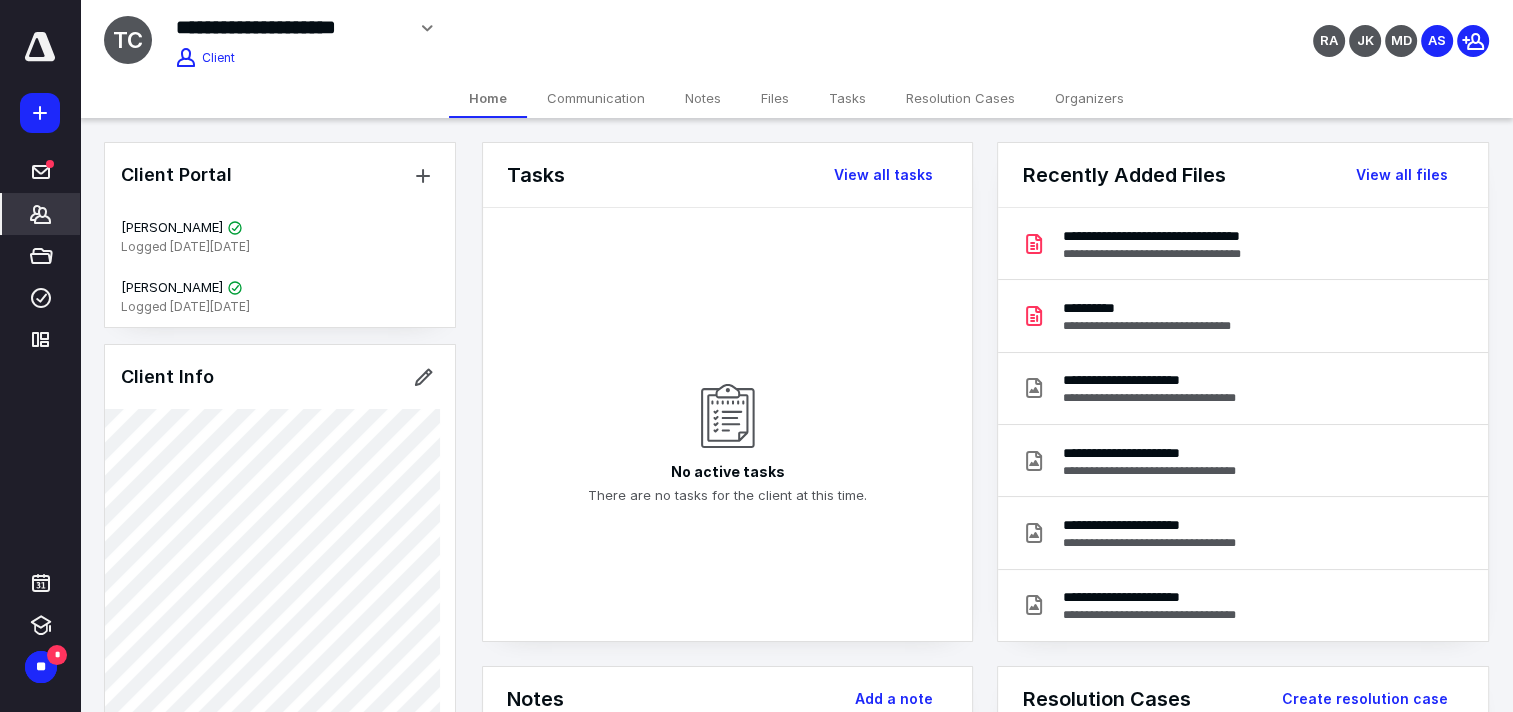 click on "*******" at bounding box center (41, 214) 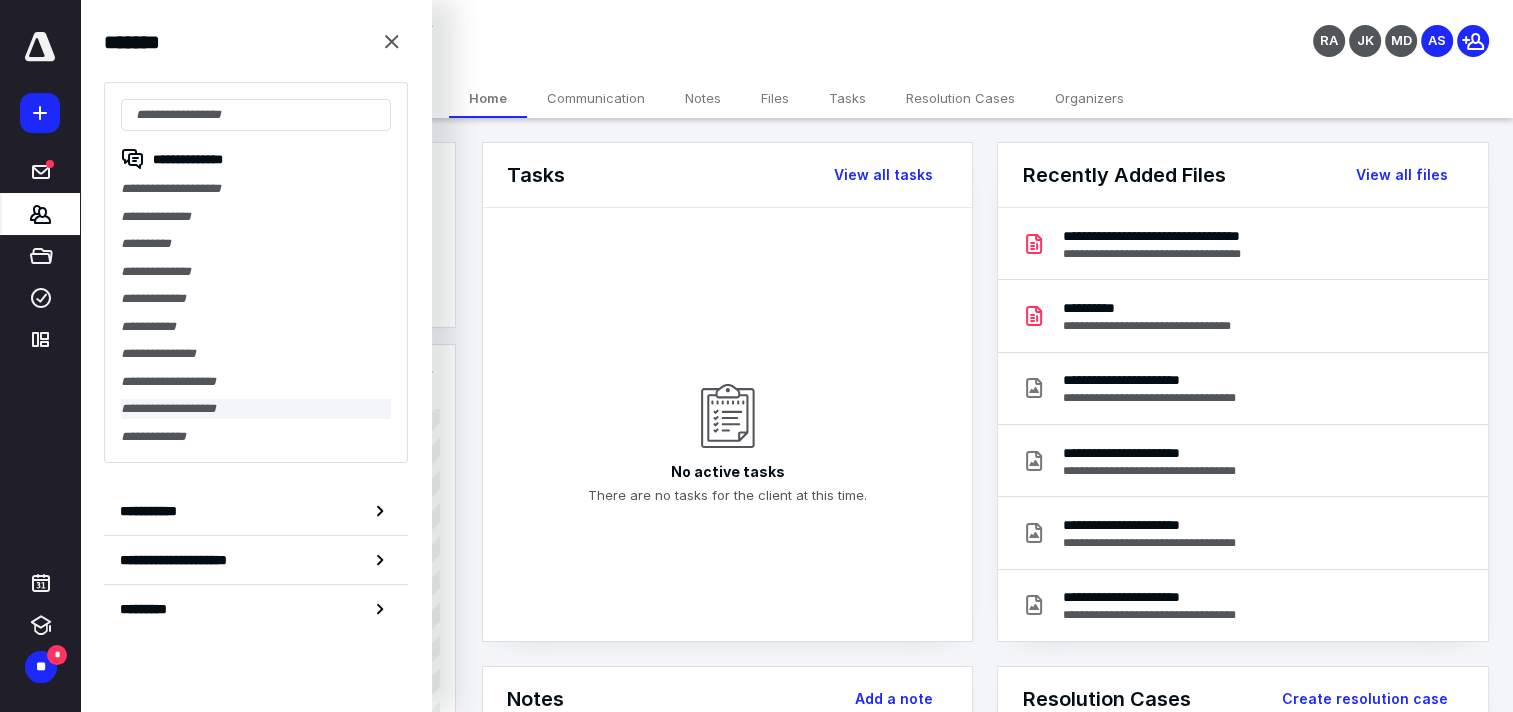 click on "**********" at bounding box center (256, 409) 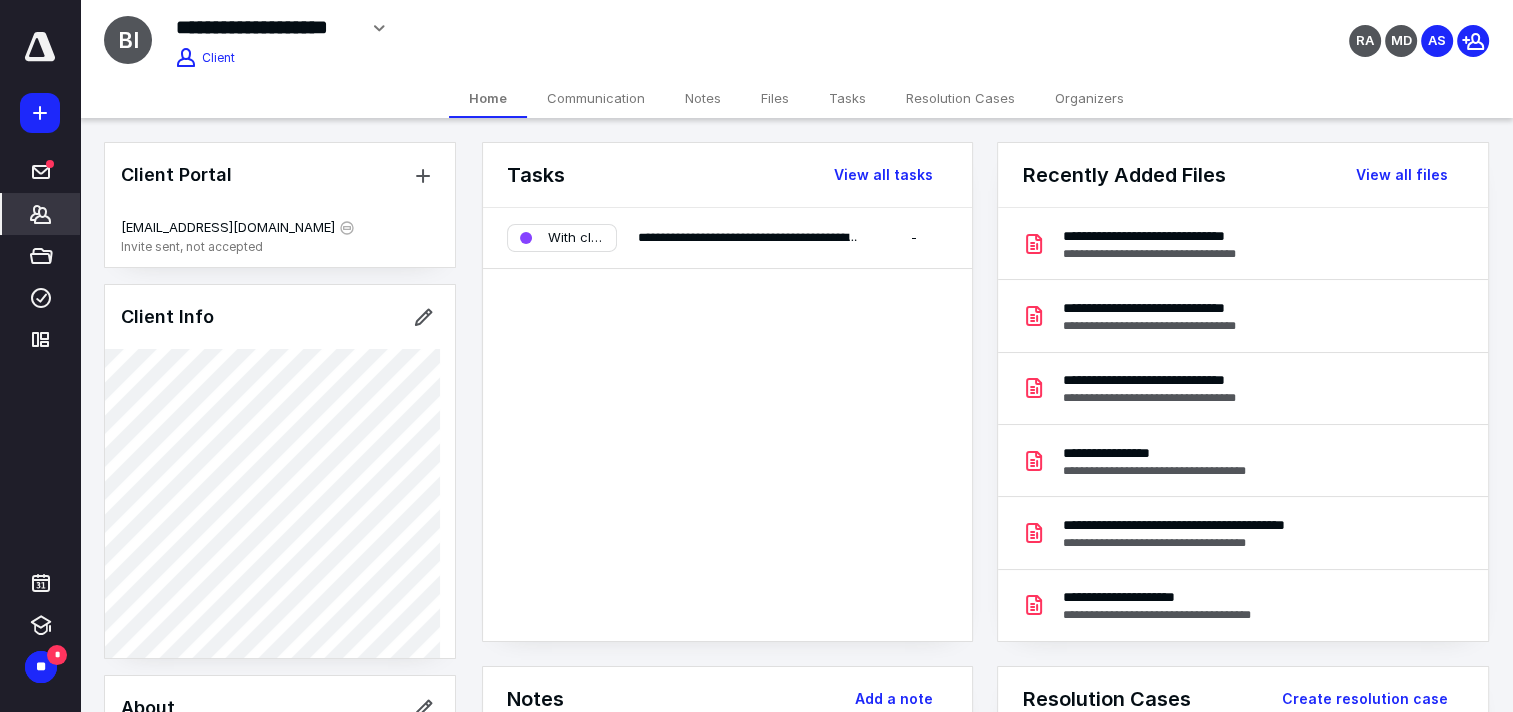 click on "Files" at bounding box center [775, 98] 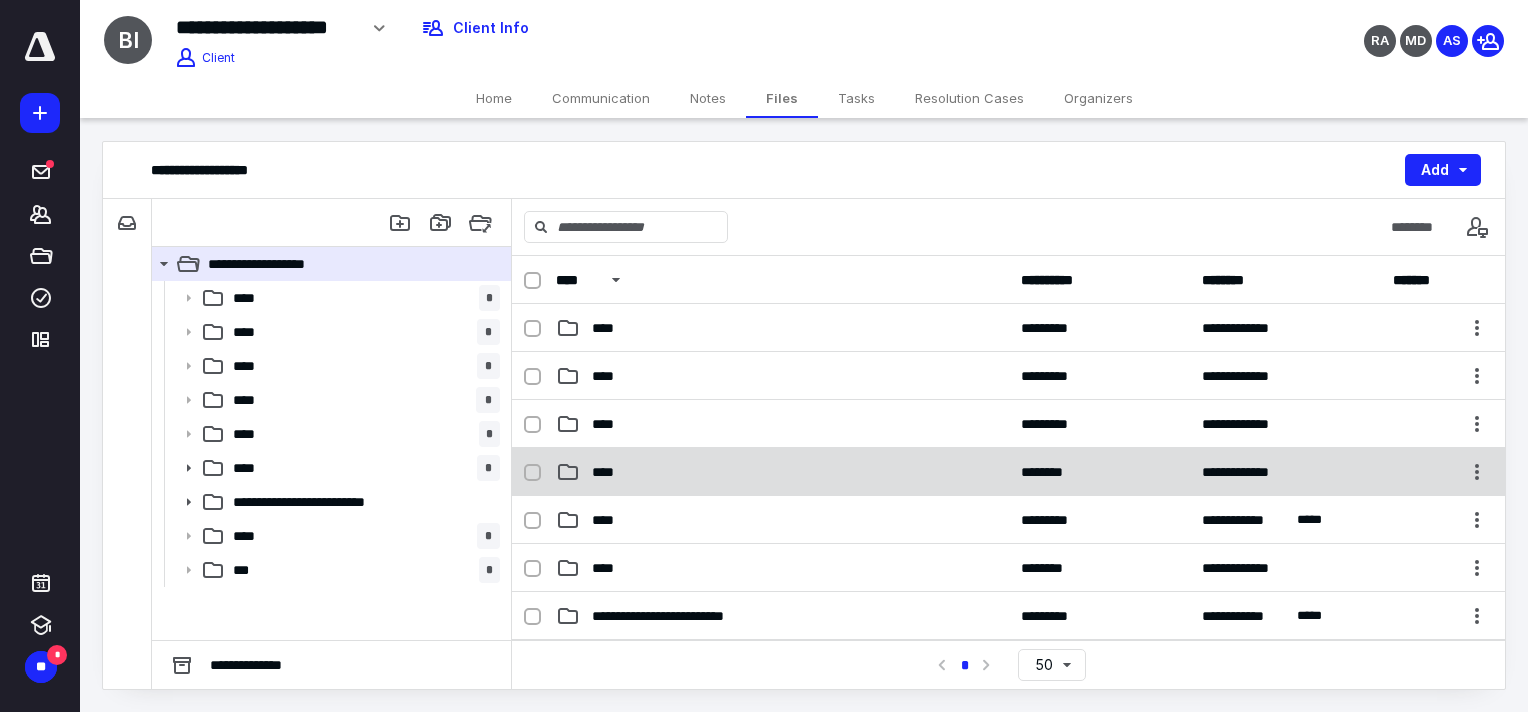 click on "****" at bounding box center [609, 472] 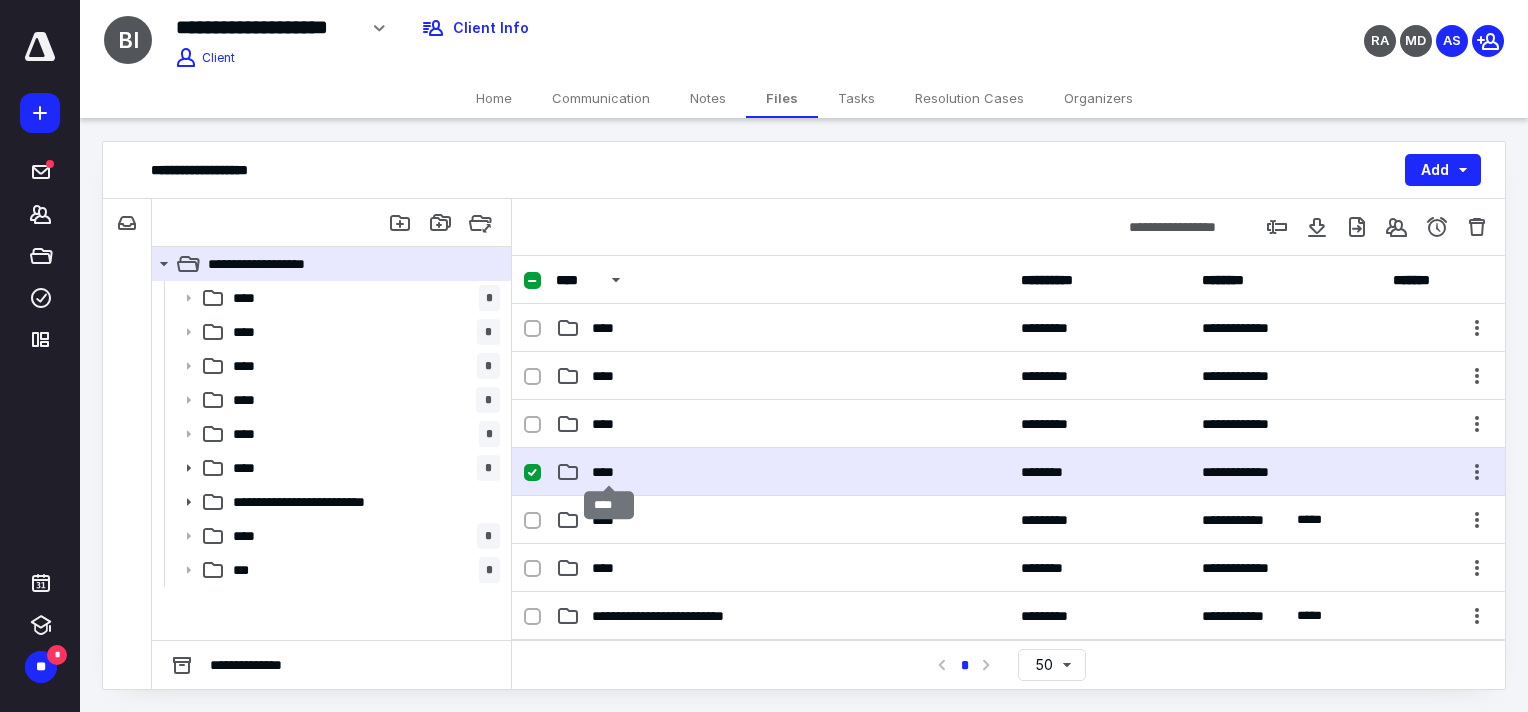 click on "****" at bounding box center [609, 472] 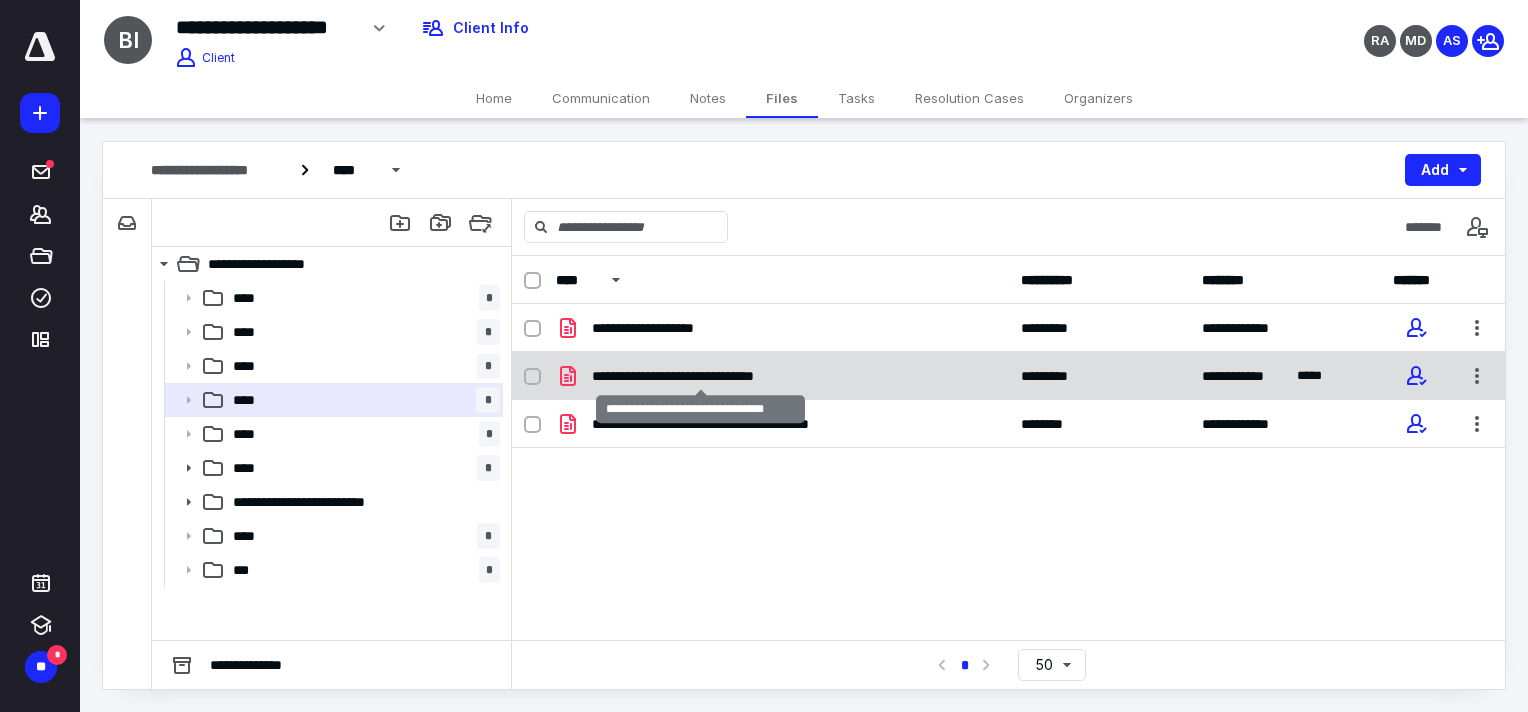 click on "**********" at bounding box center (700, 376) 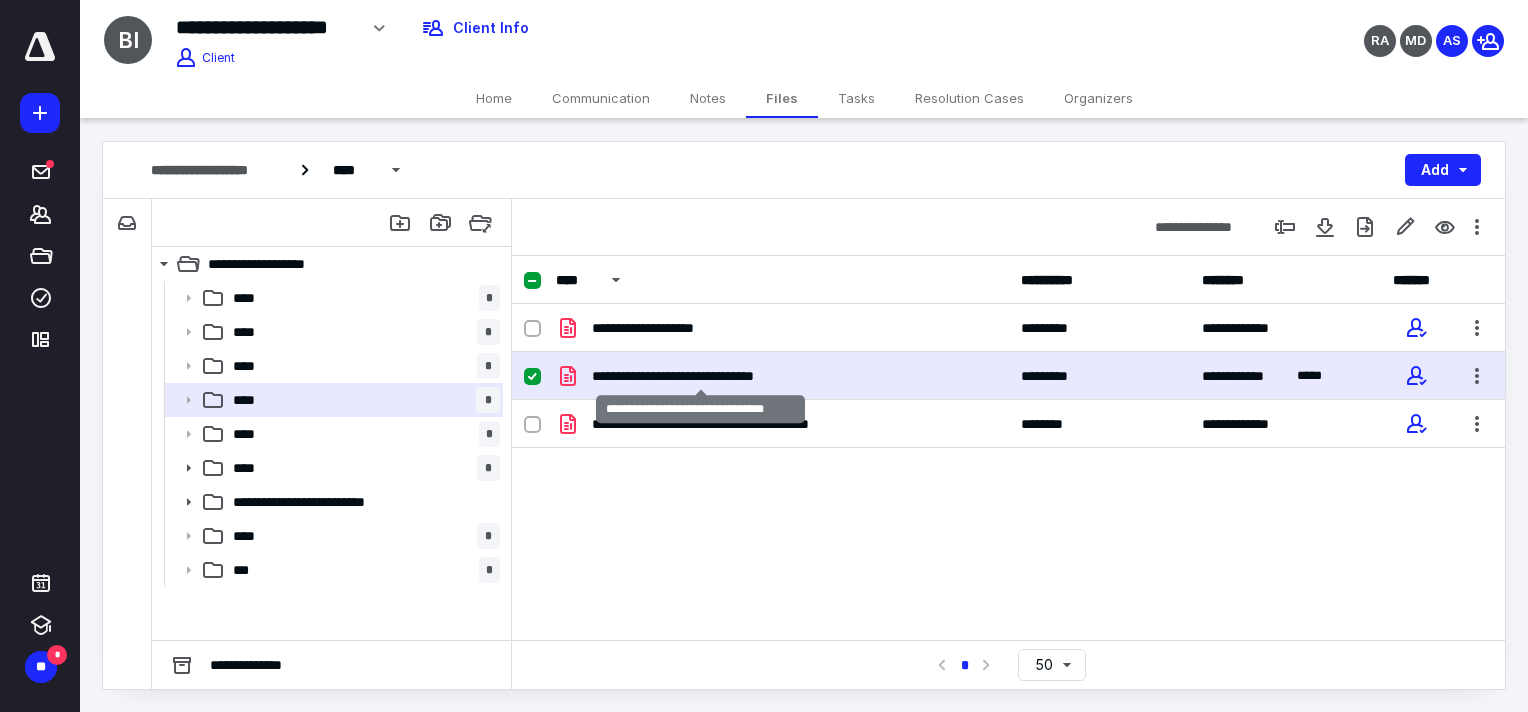 click on "**********" at bounding box center (700, 376) 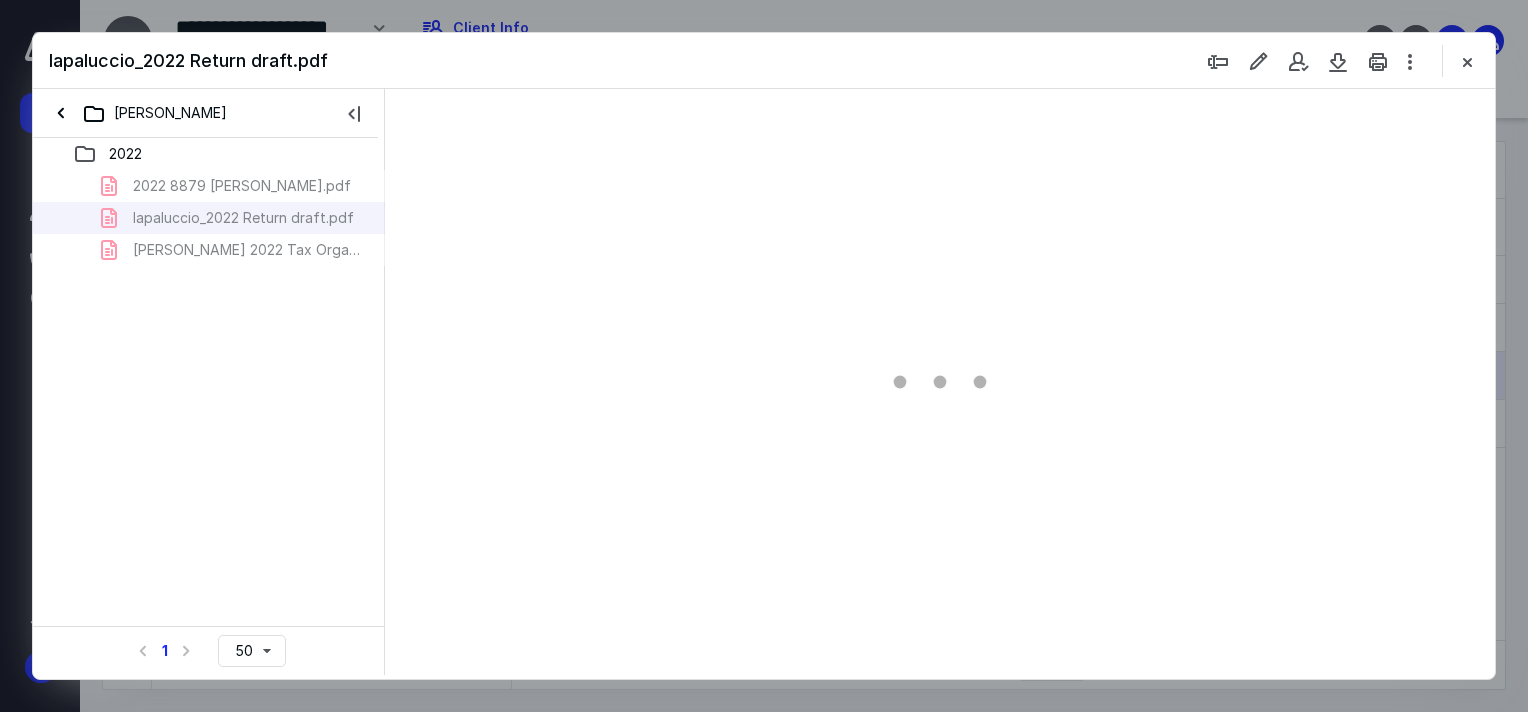 scroll, scrollTop: 0, scrollLeft: 0, axis: both 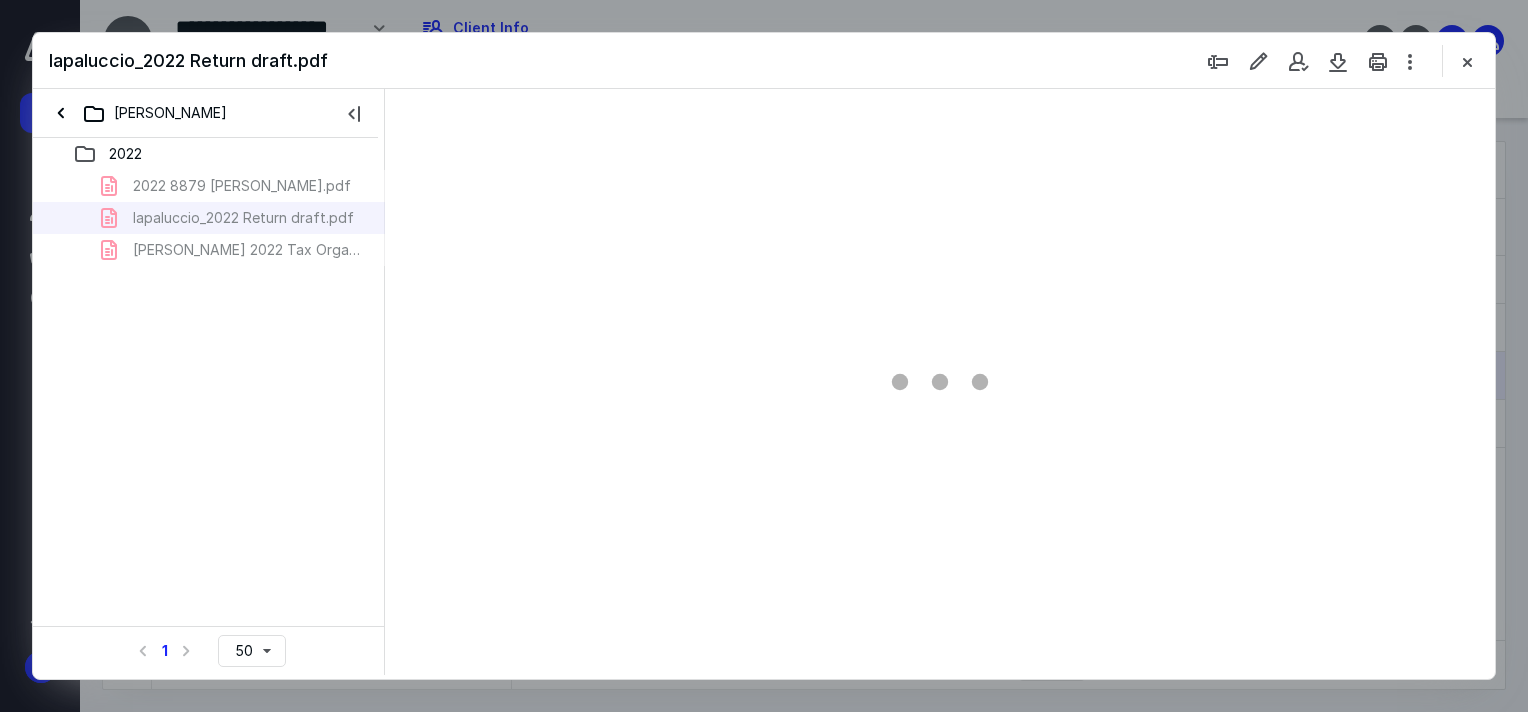 type on "64" 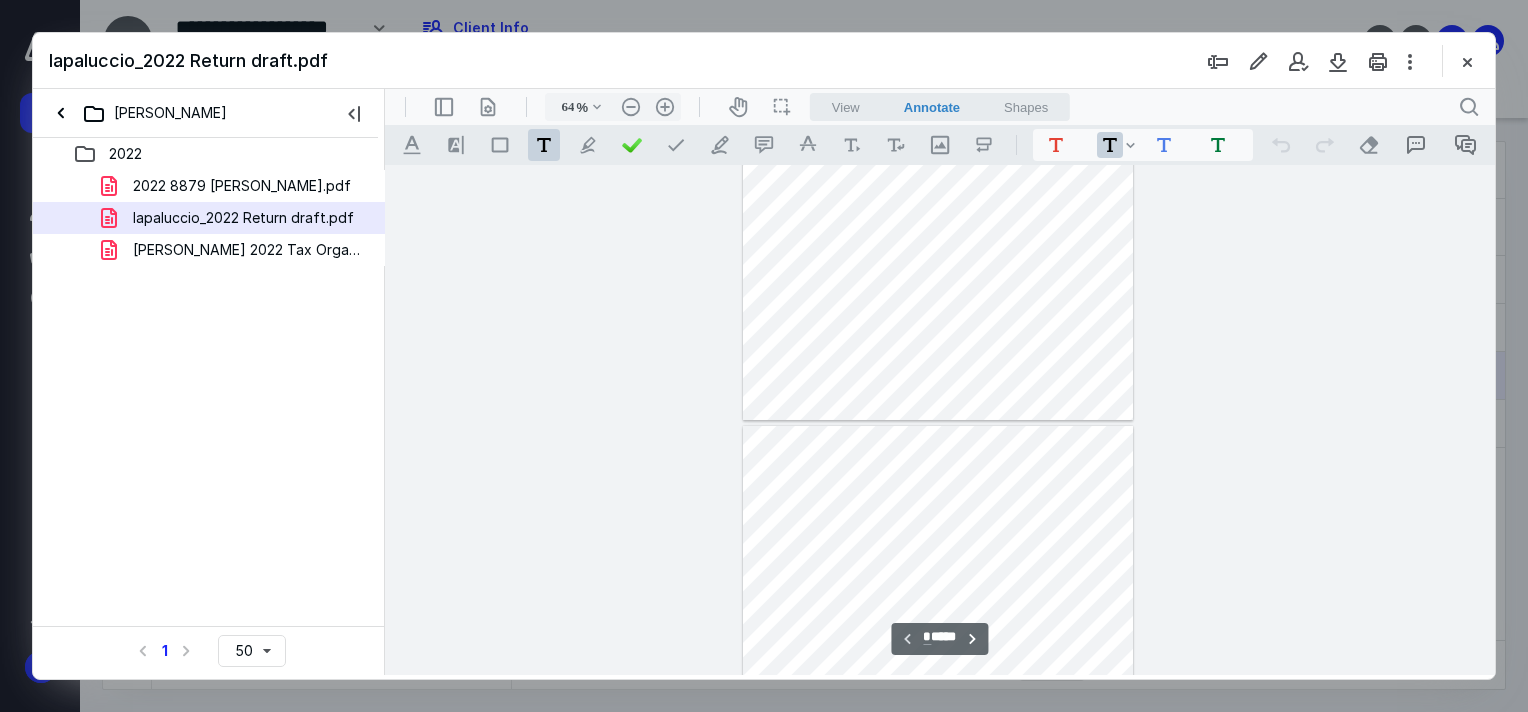 type on "*" 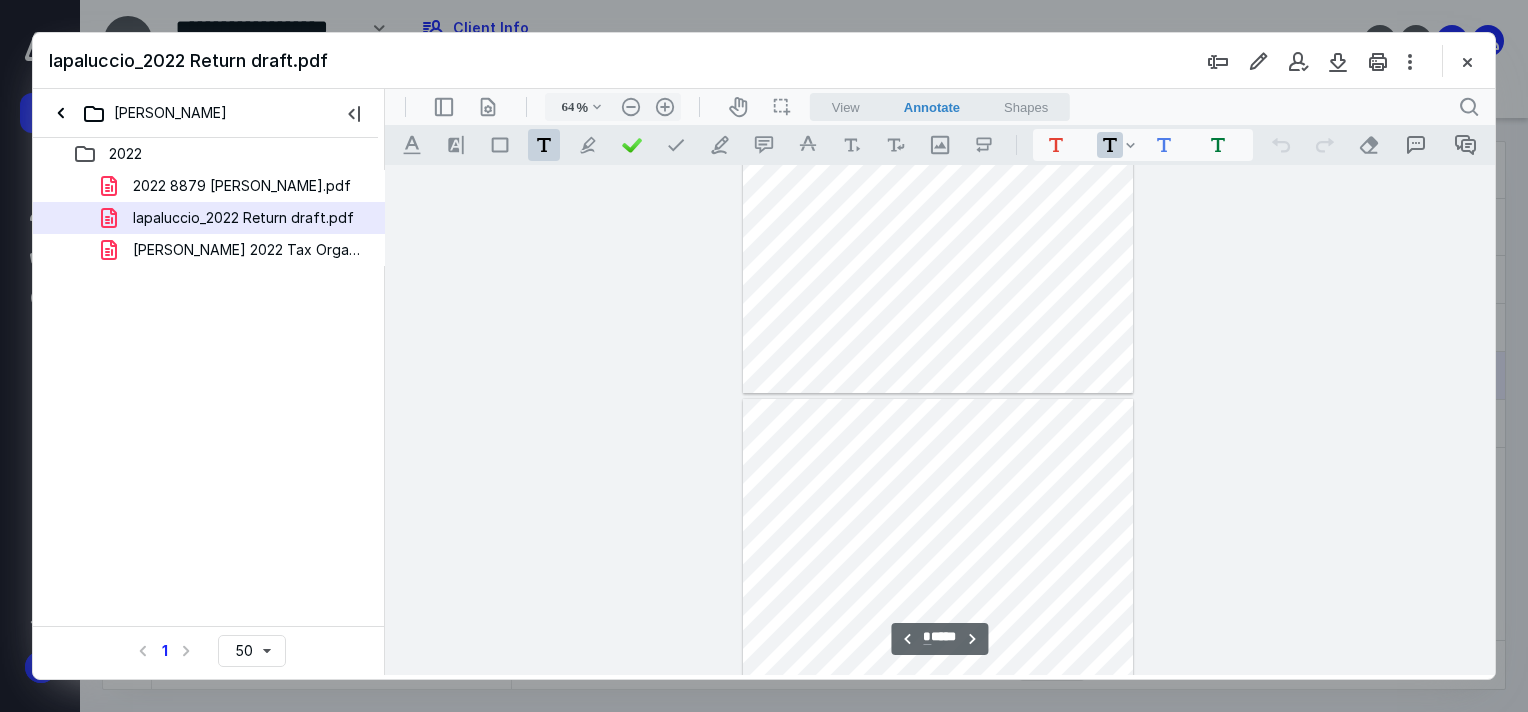 scroll, scrollTop: 479, scrollLeft: 0, axis: vertical 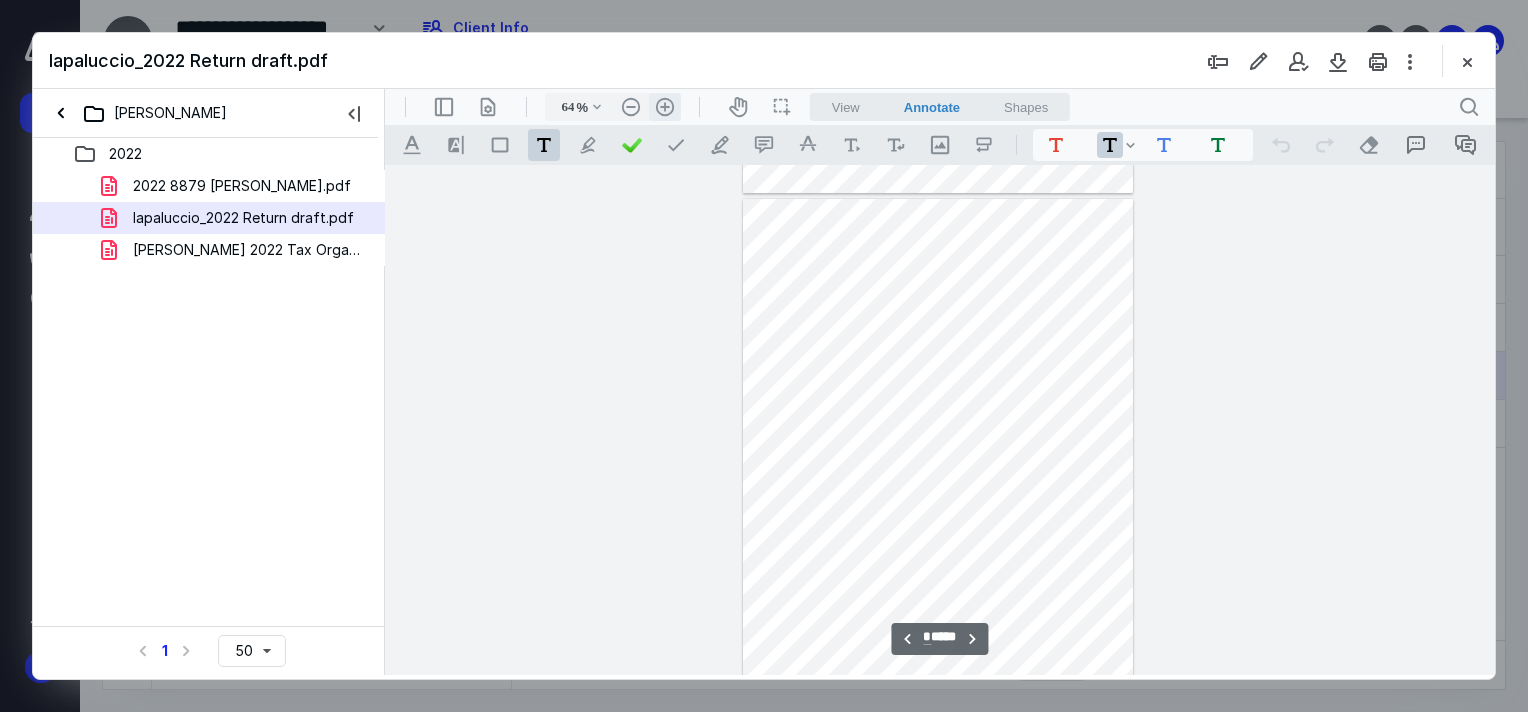 click on ".cls-1{fill:#abb0c4;} icon - header - zoom - in - line" at bounding box center (665, 107) 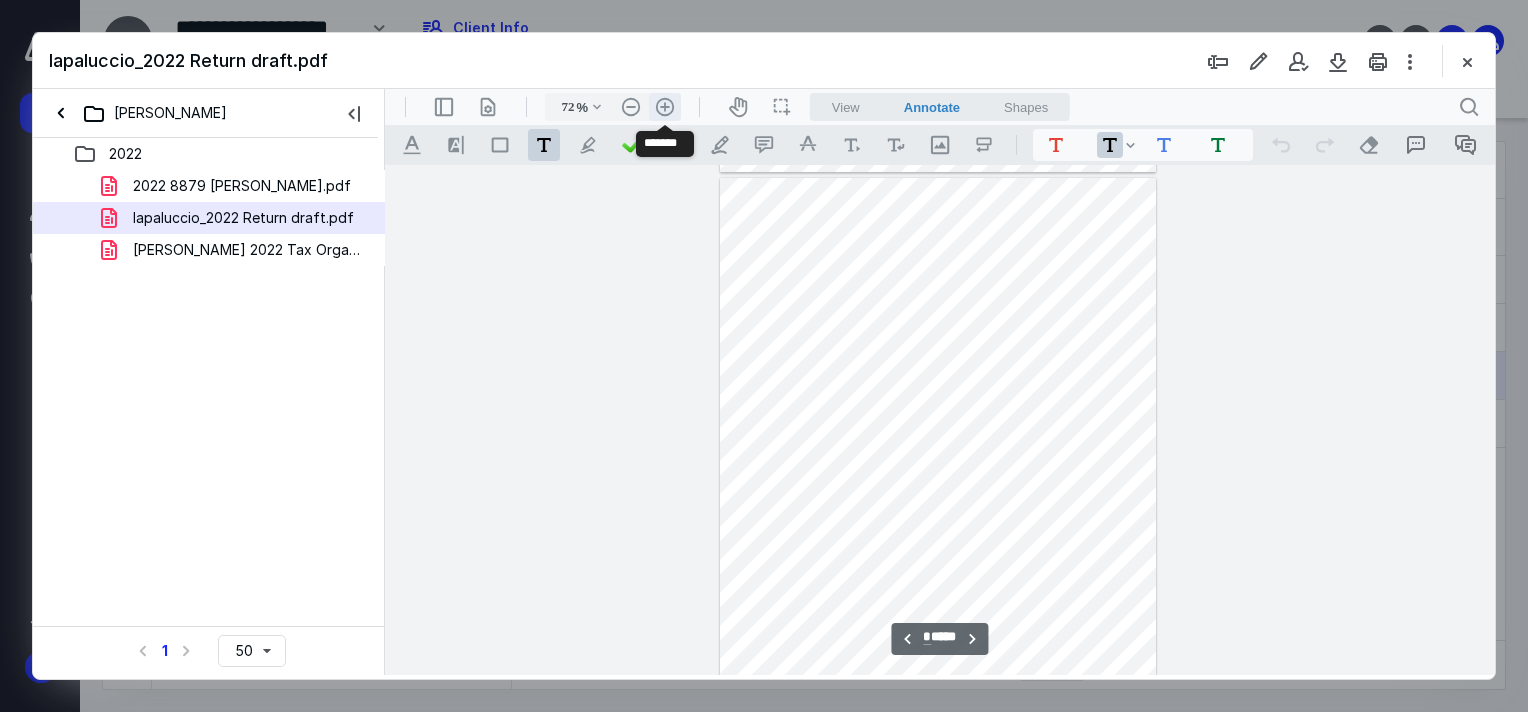 click on ".cls-1{fill:#abb0c4;} icon - header - zoom - in - line" at bounding box center [665, 107] 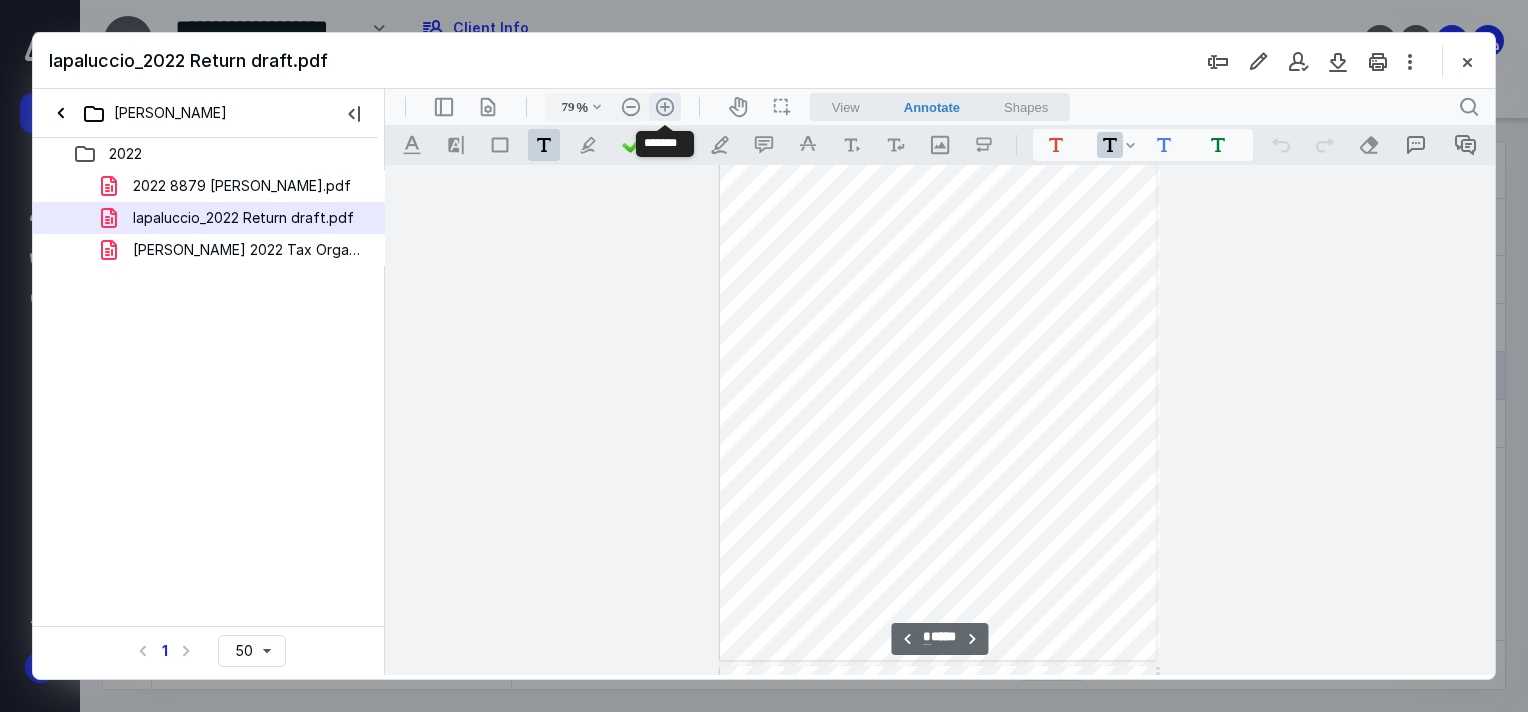 click on ".cls-1{fill:#abb0c4;} icon - header - zoom - in - line" at bounding box center [665, 107] 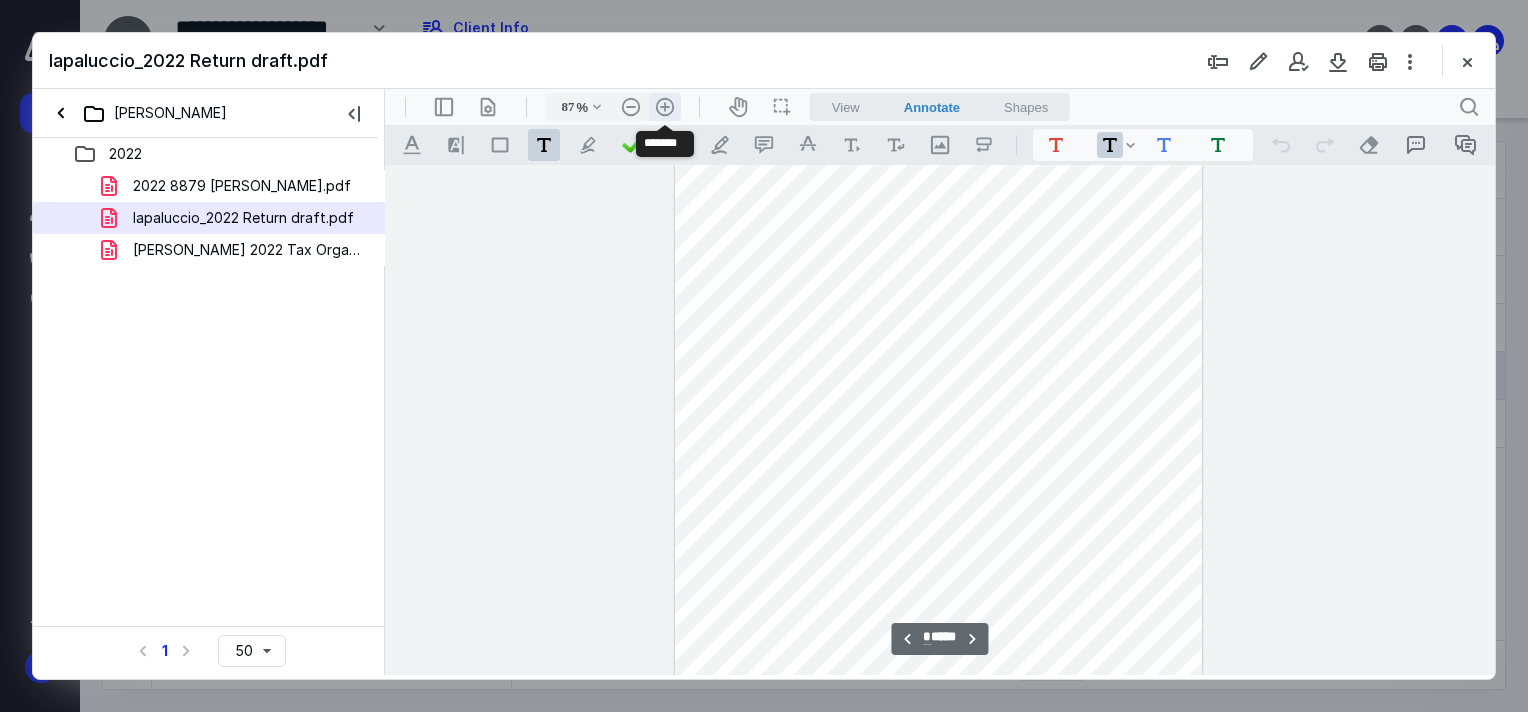 click on ".cls-1{fill:#abb0c4;} icon - header - zoom - in - line" at bounding box center (665, 107) 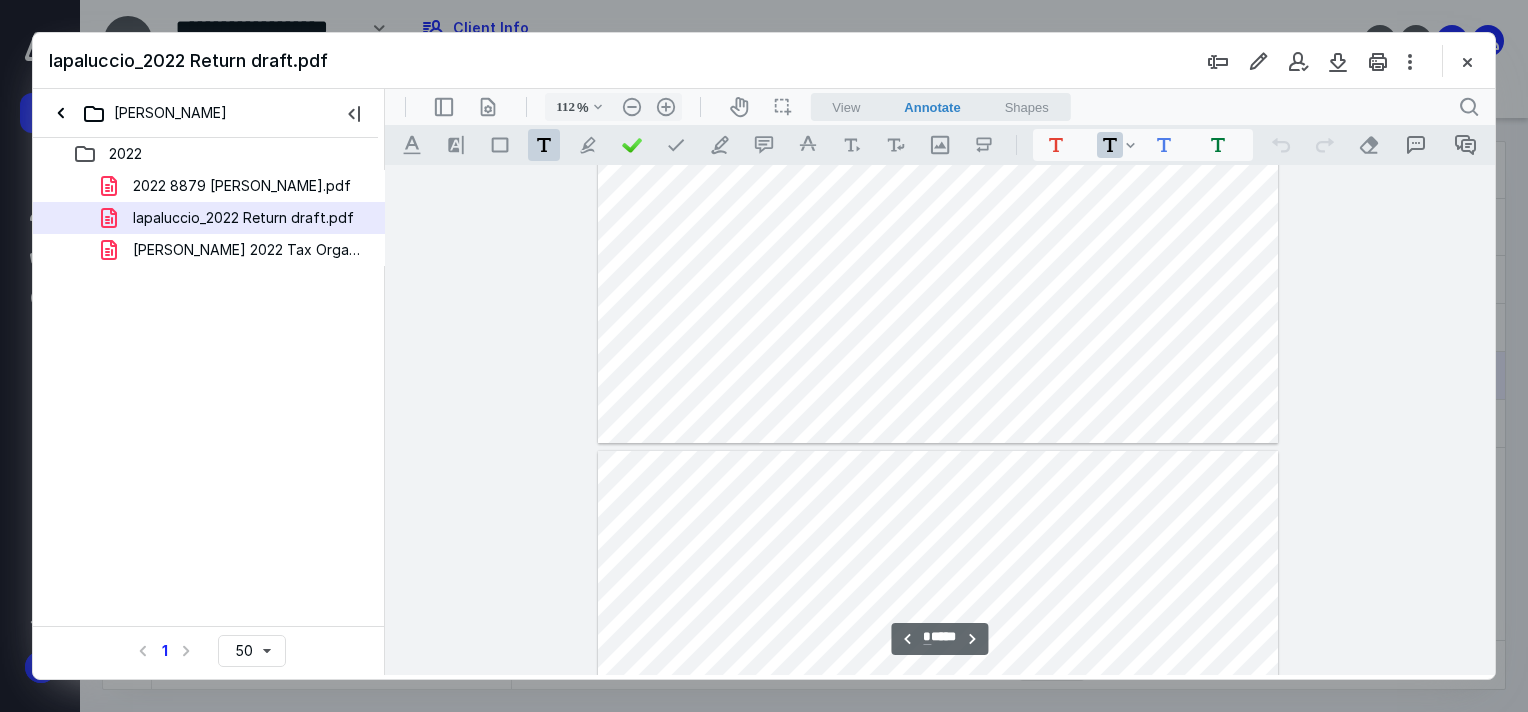 type on "*" 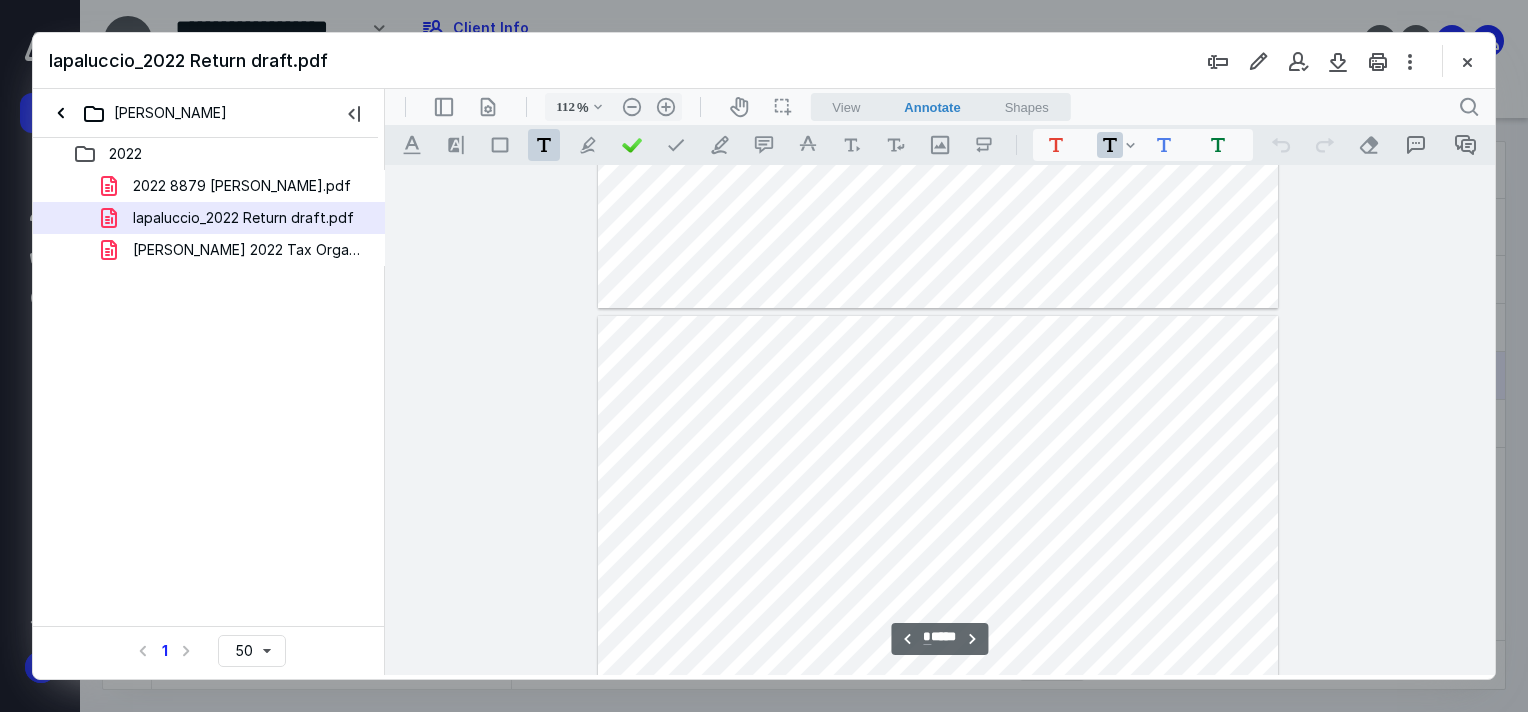 scroll, scrollTop: 1796, scrollLeft: 0, axis: vertical 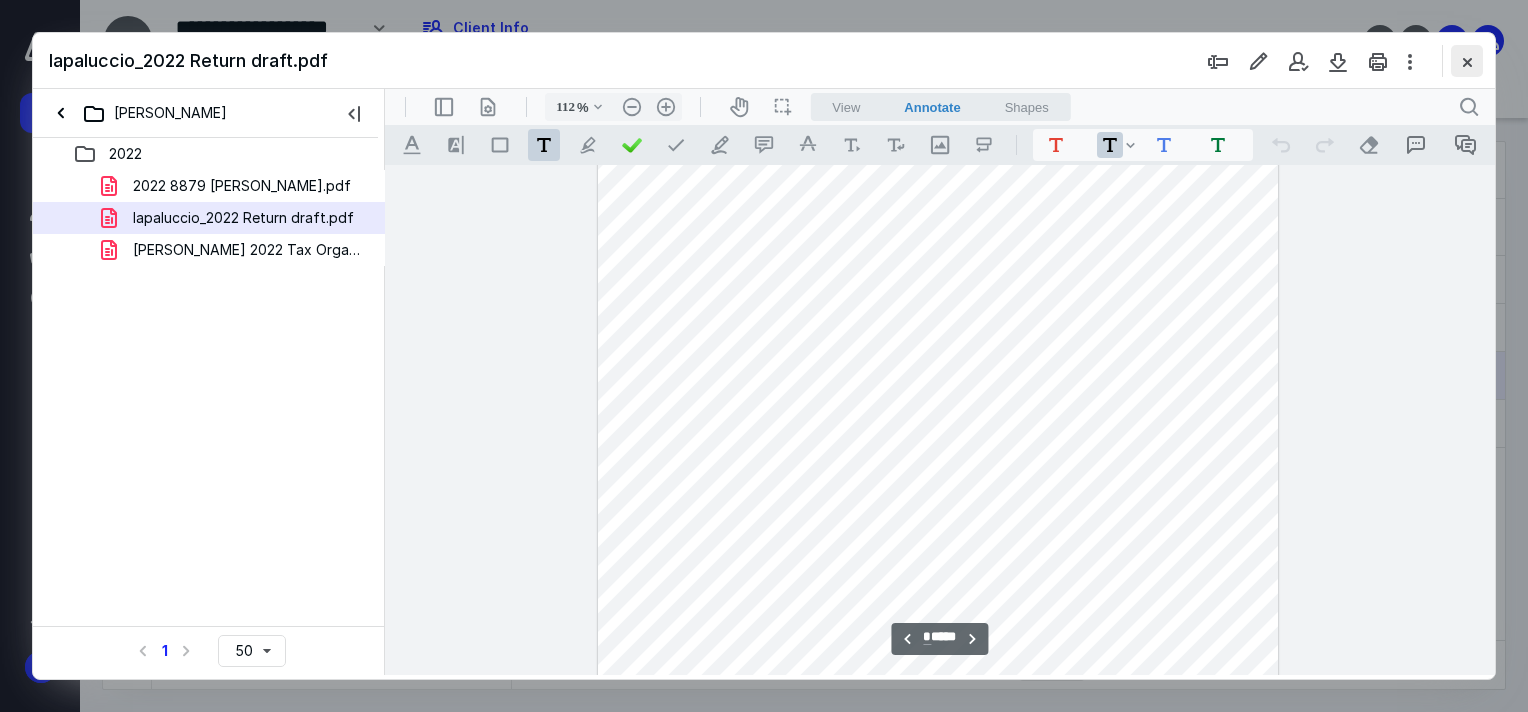 click at bounding box center (1467, 61) 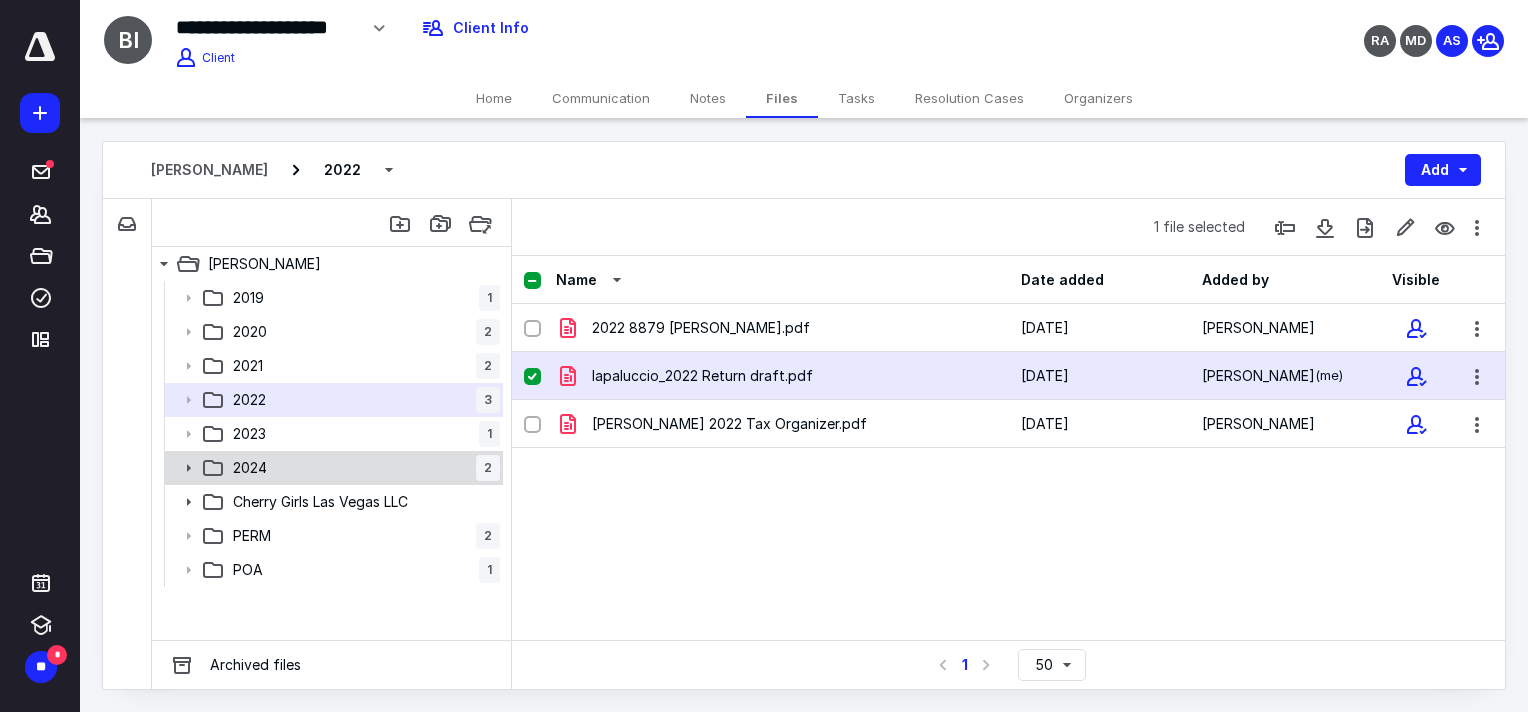 click on "2024 2" at bounding box center (332, 468) 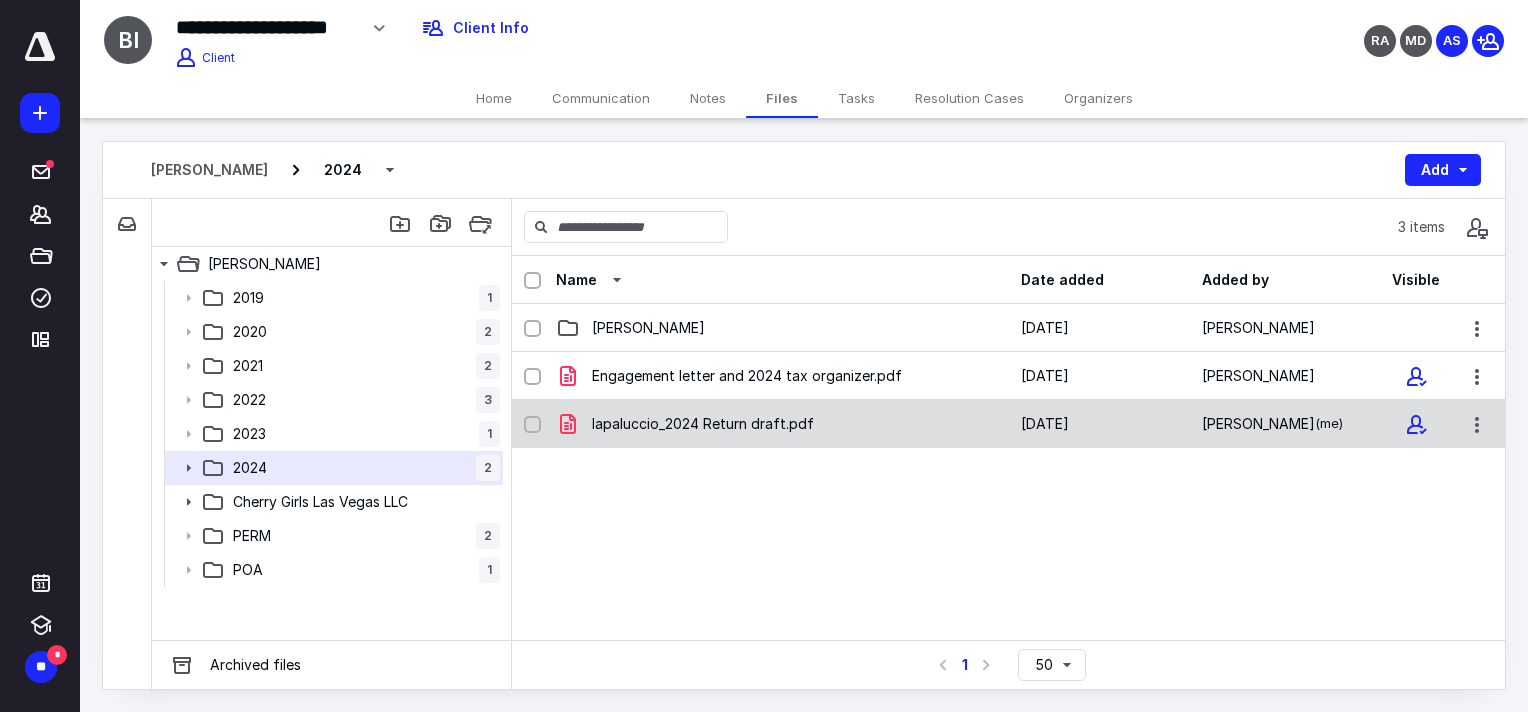 click on "Iapaluccio_2024 Return draft.pdf" at bounding box center (782, 424) 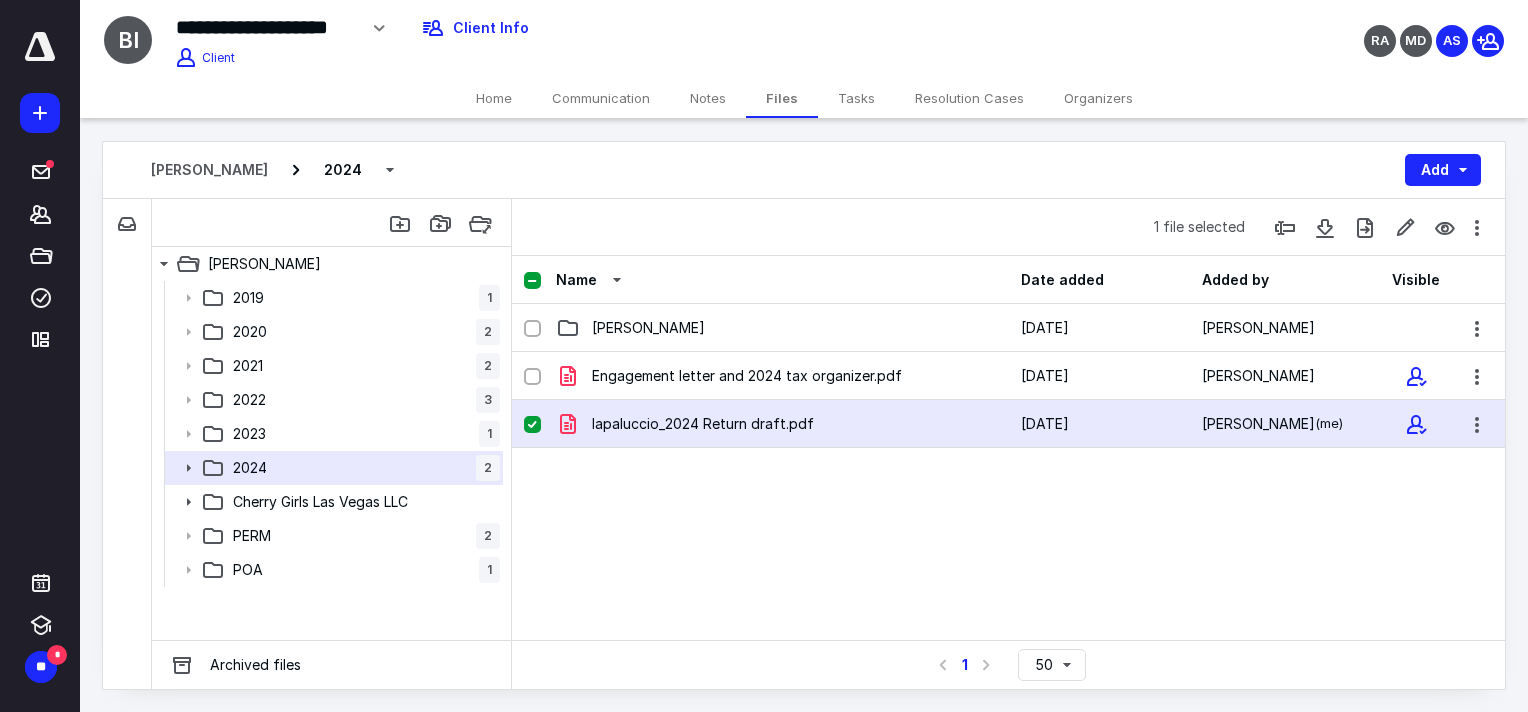 click on "Iapaluccio_2024 Return draft.pdf" at bounding box center [782, 424] 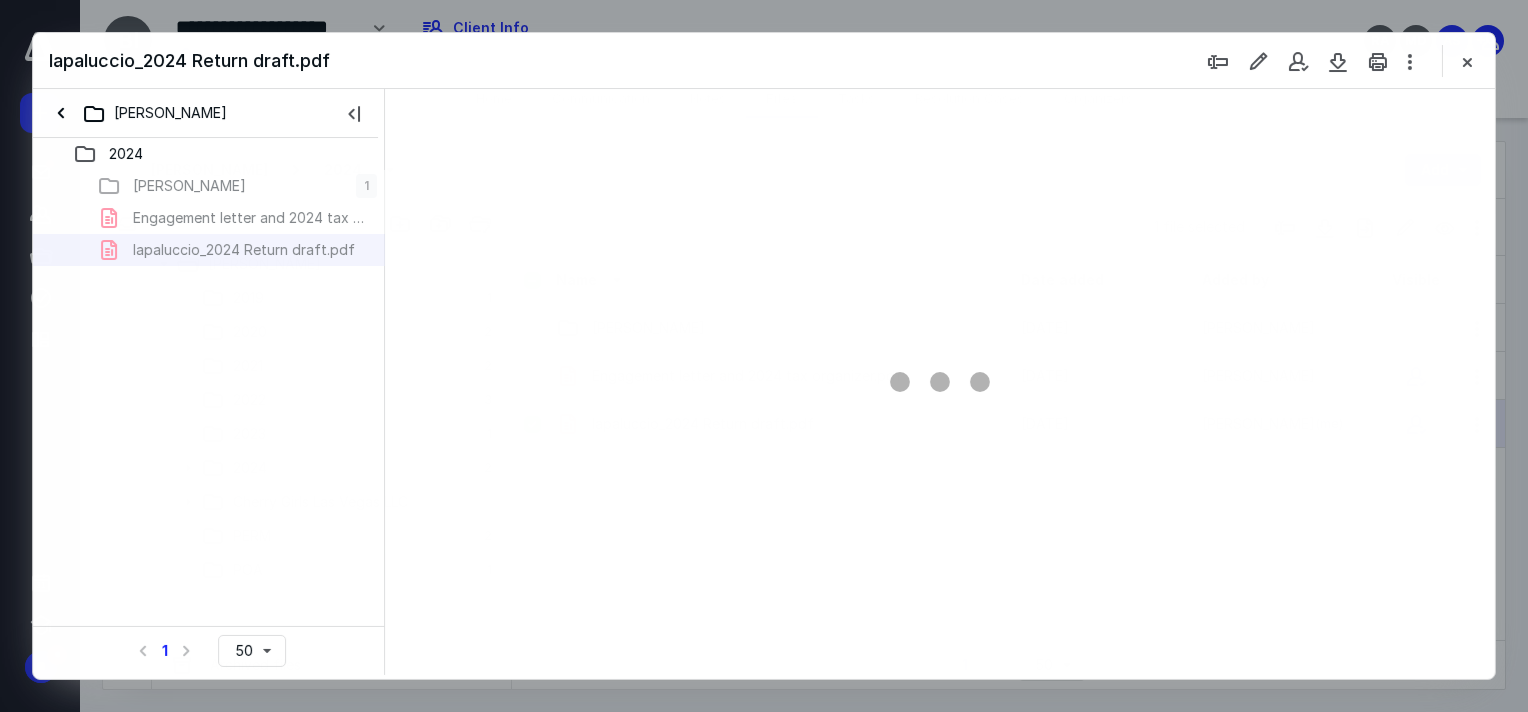 scroll, scrollTop: 0, scrollLeft: 0, axis: both 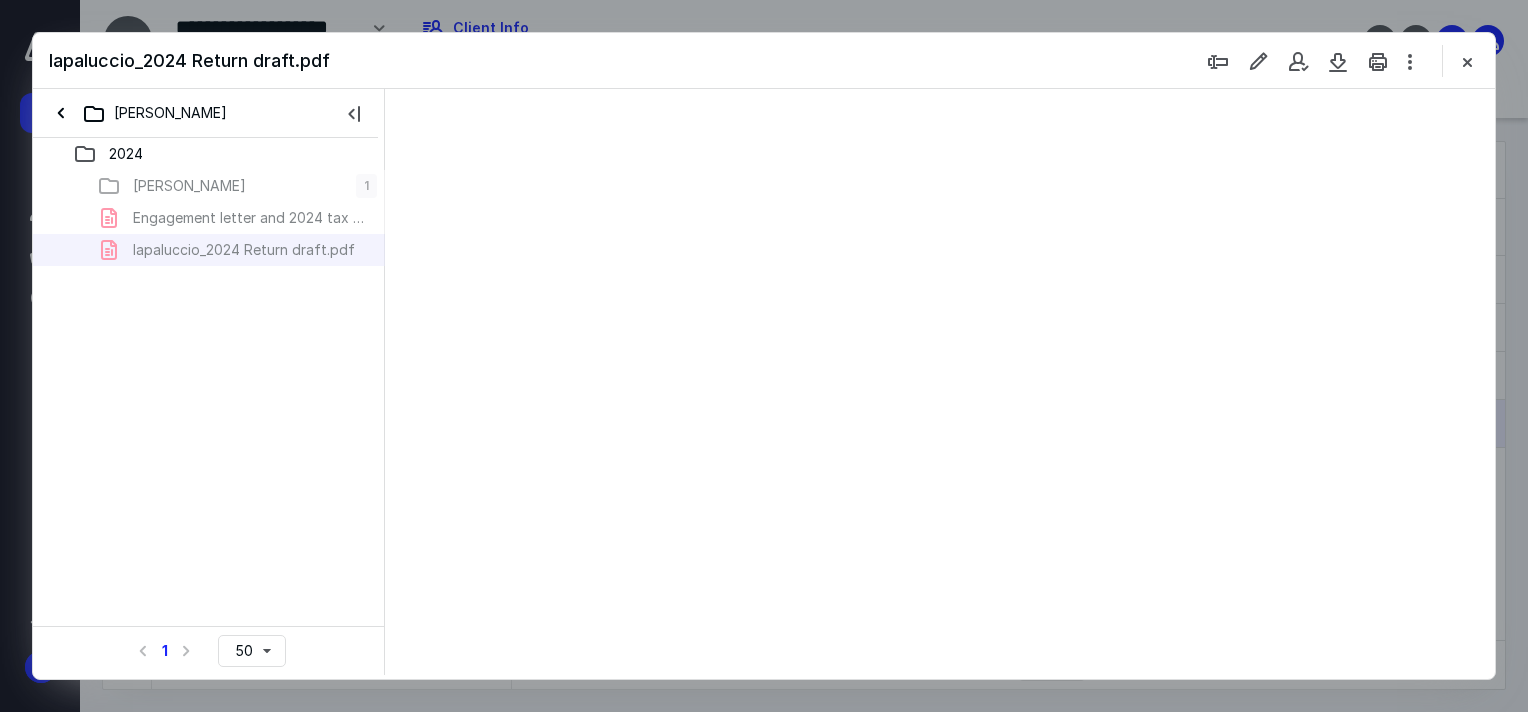 type on "64" 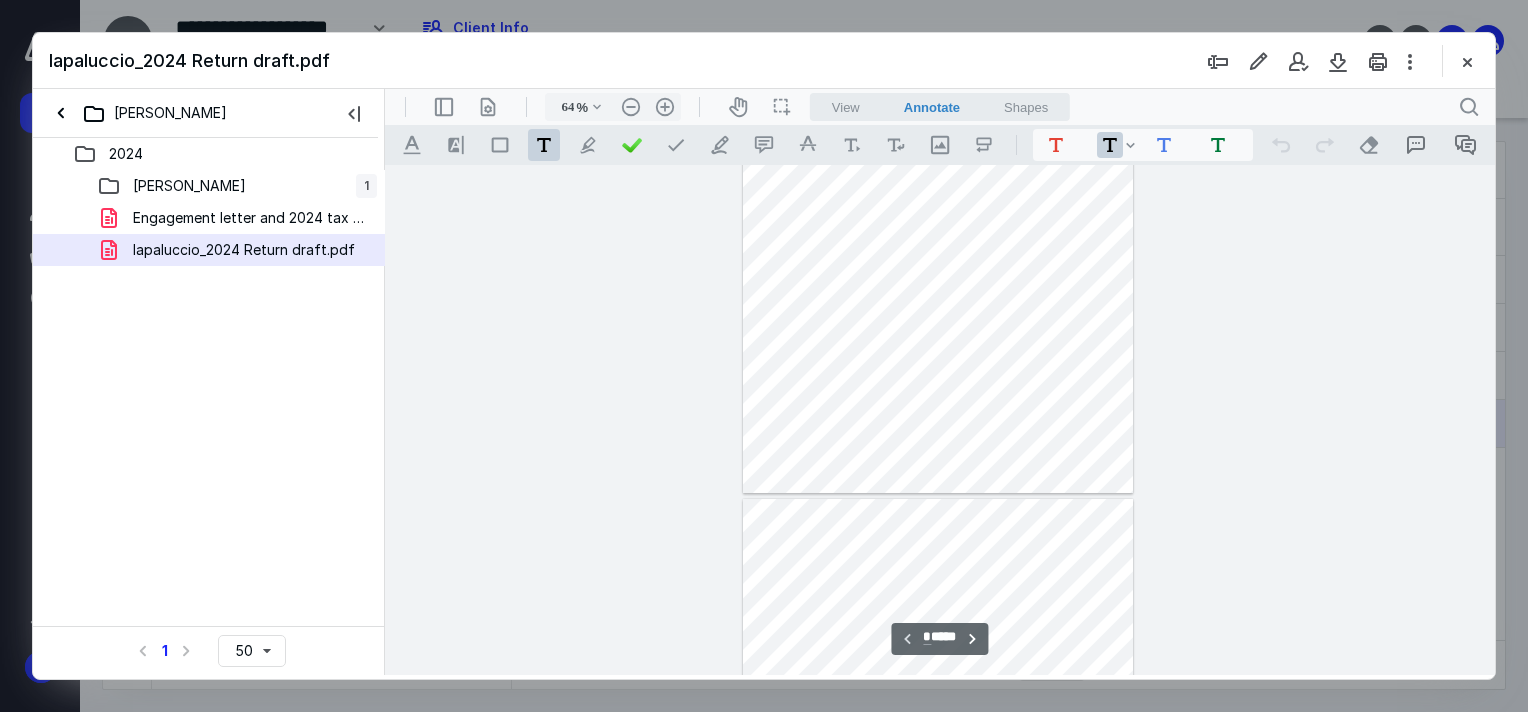 type on "*" 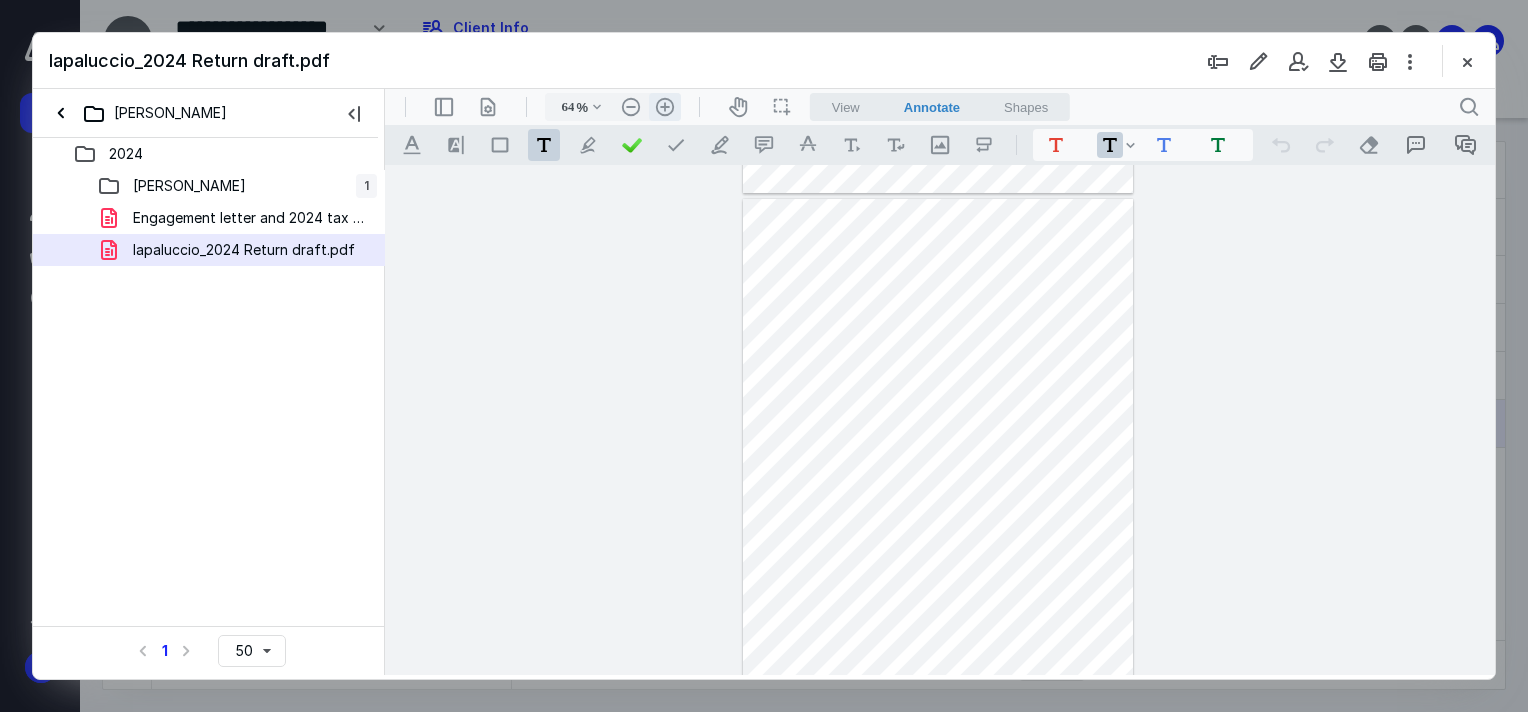 click on ".cls-1{fill:#abb0c4;} icon - header - zoom - in - line" at bounding box center [665, 107] 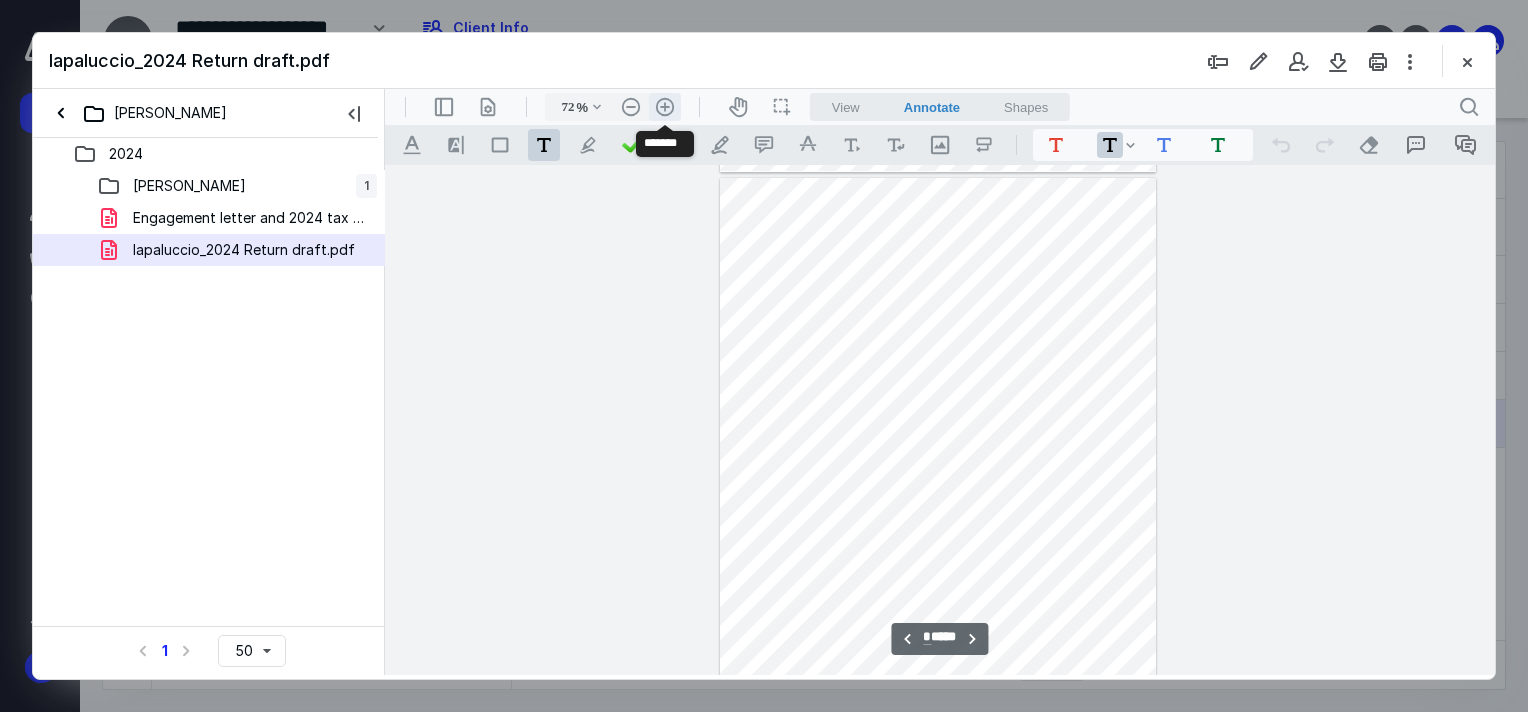 click on ".cls-1{fill:#abb0c4;} icon - header - zoom - in - line" at bounding box center [665, 107] 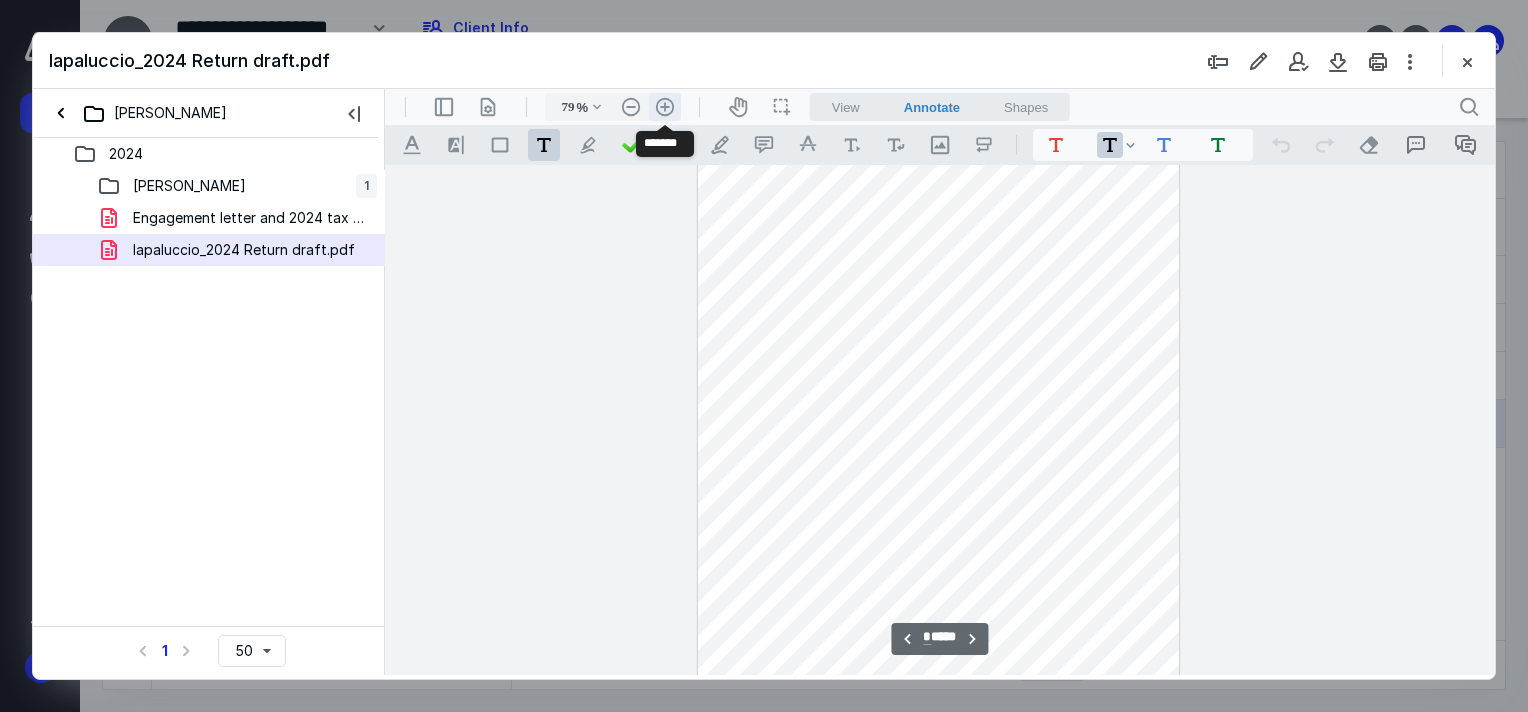 click on ".cls-1{fill:#abb0c4;} icon - header - zoom - in - line" at bounding box center [665, 107] 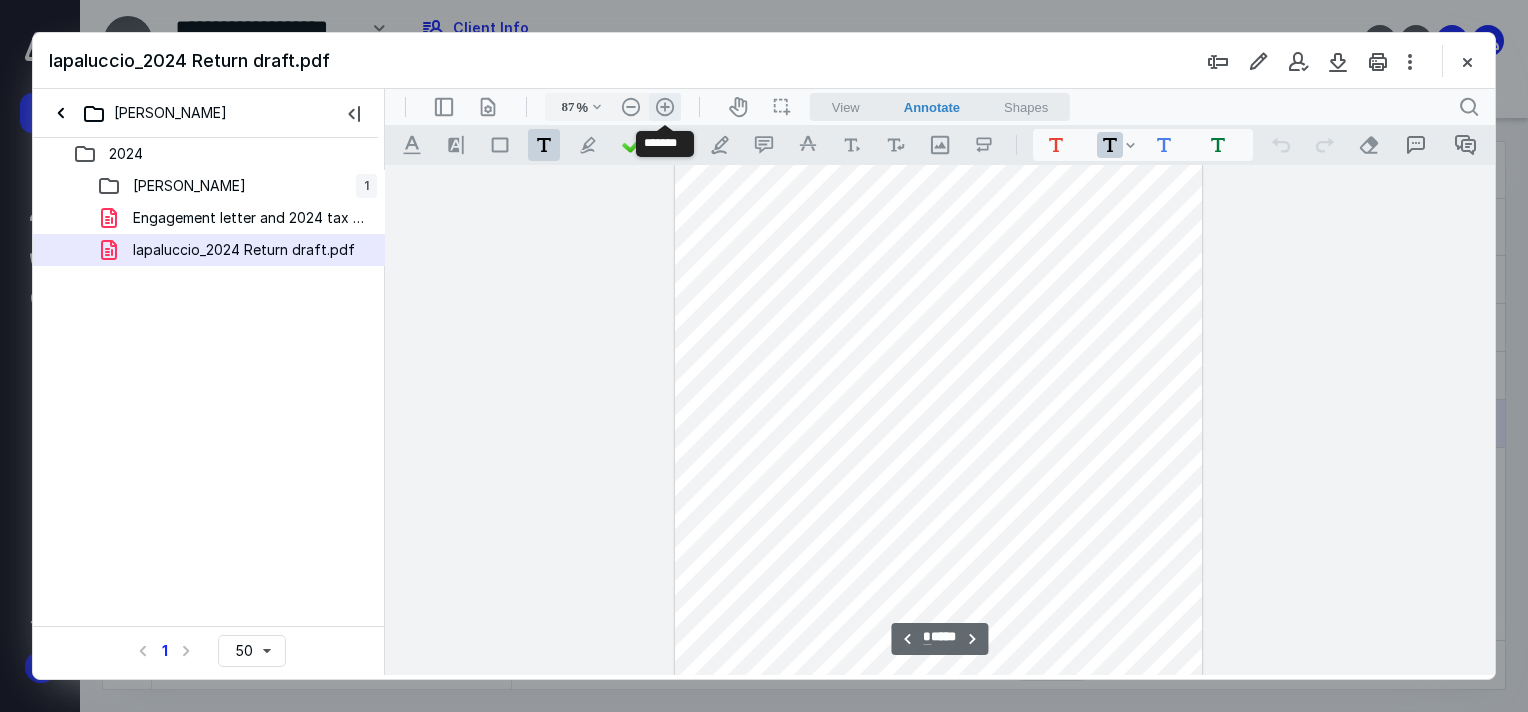click on ".cls-1{fill:#abb0c4;} icon - header - zoom - in - line" at bounding box center [665, 107] 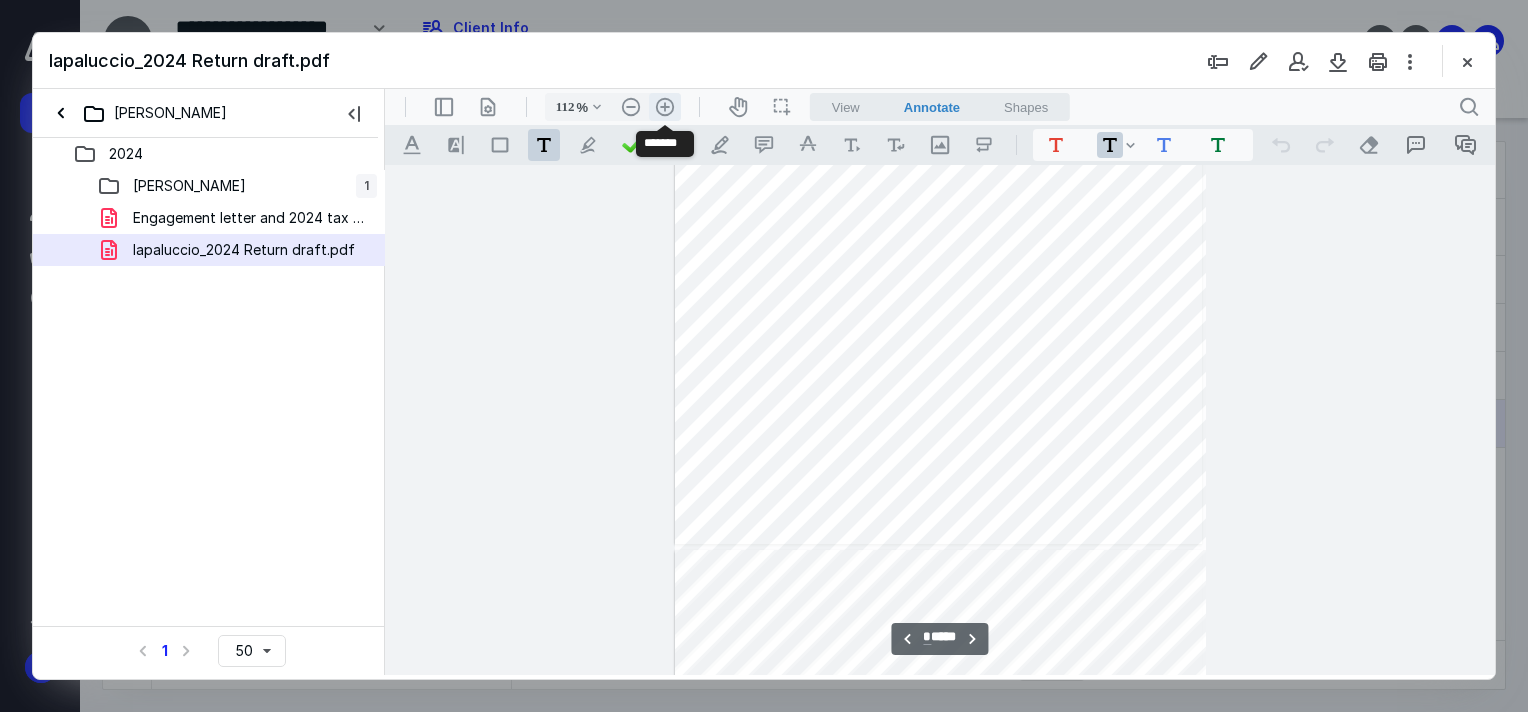 click on ".cls-1{fill:#abb0c4;} icon - header - zoom - in - line" at bounding box center (665, 107) 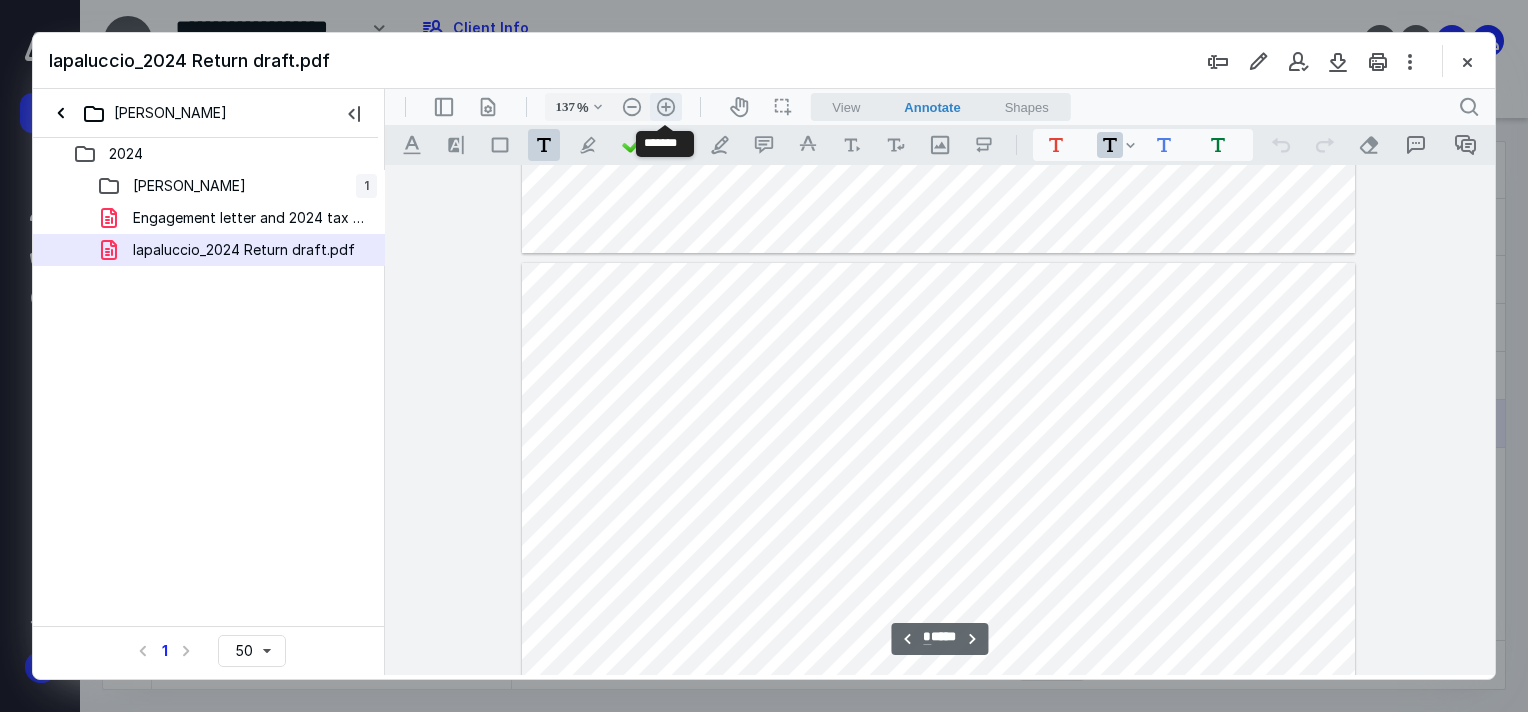 scroll, scrollTop: 1269, scrollLeft: 0, axis: vertical 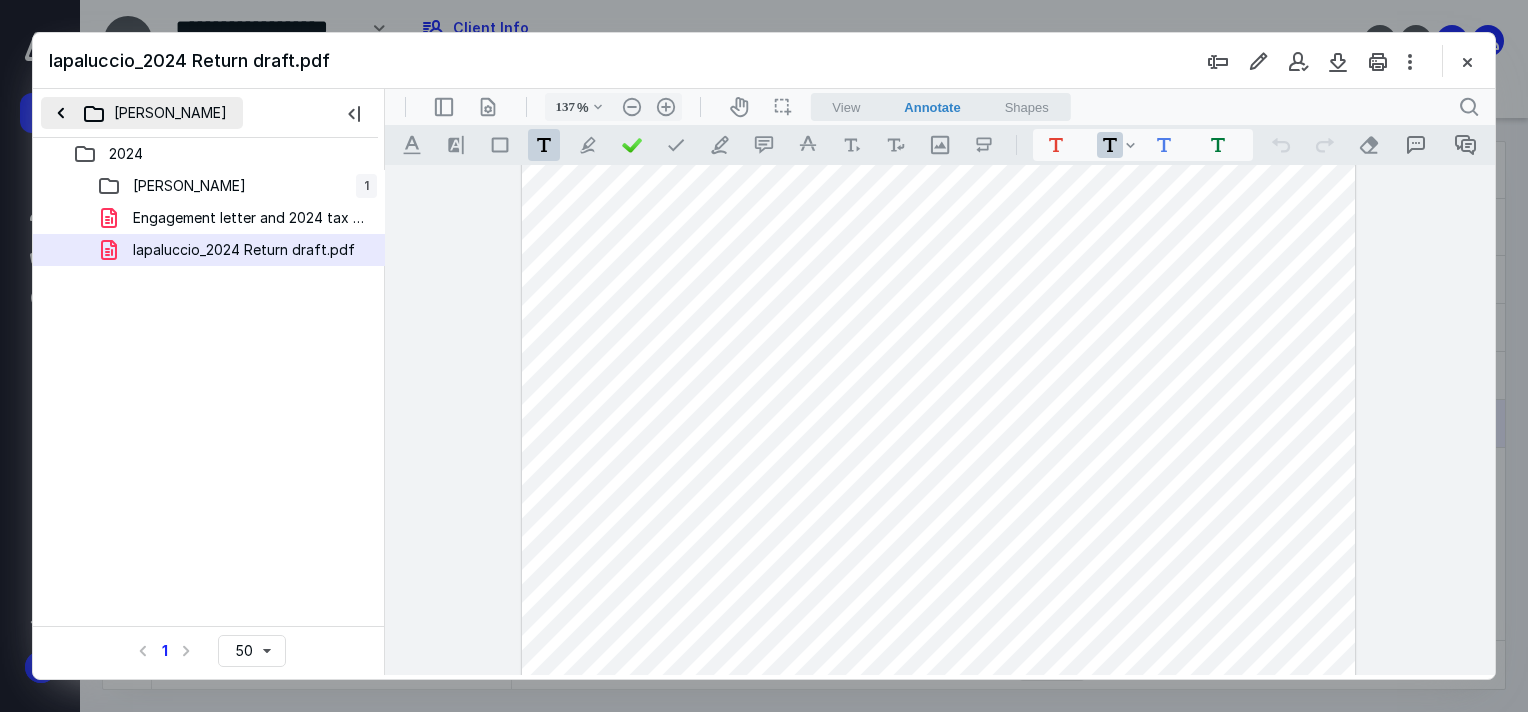 click on "[PERSON_NAME]" at bounding box center (142, 113) 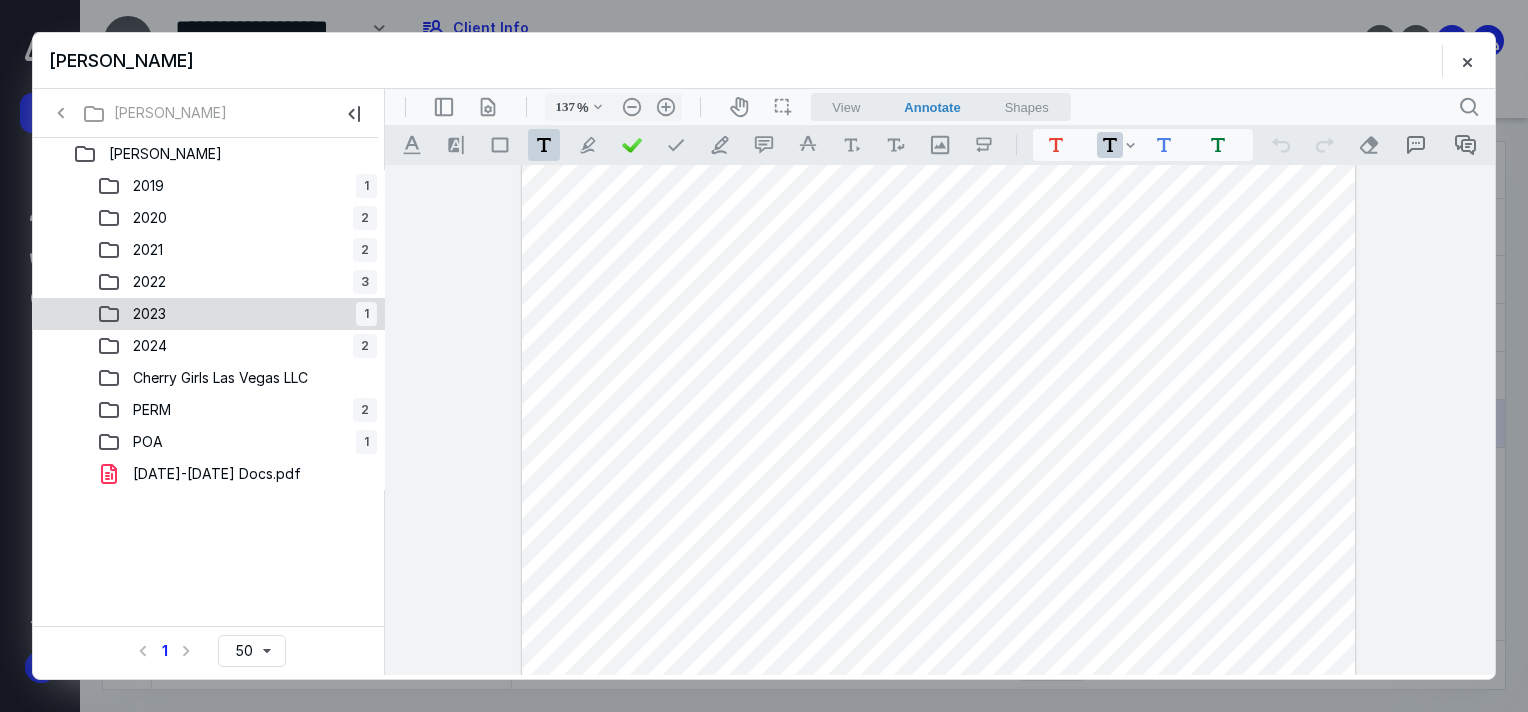 click on "2023" at bounding box center [149, 314] 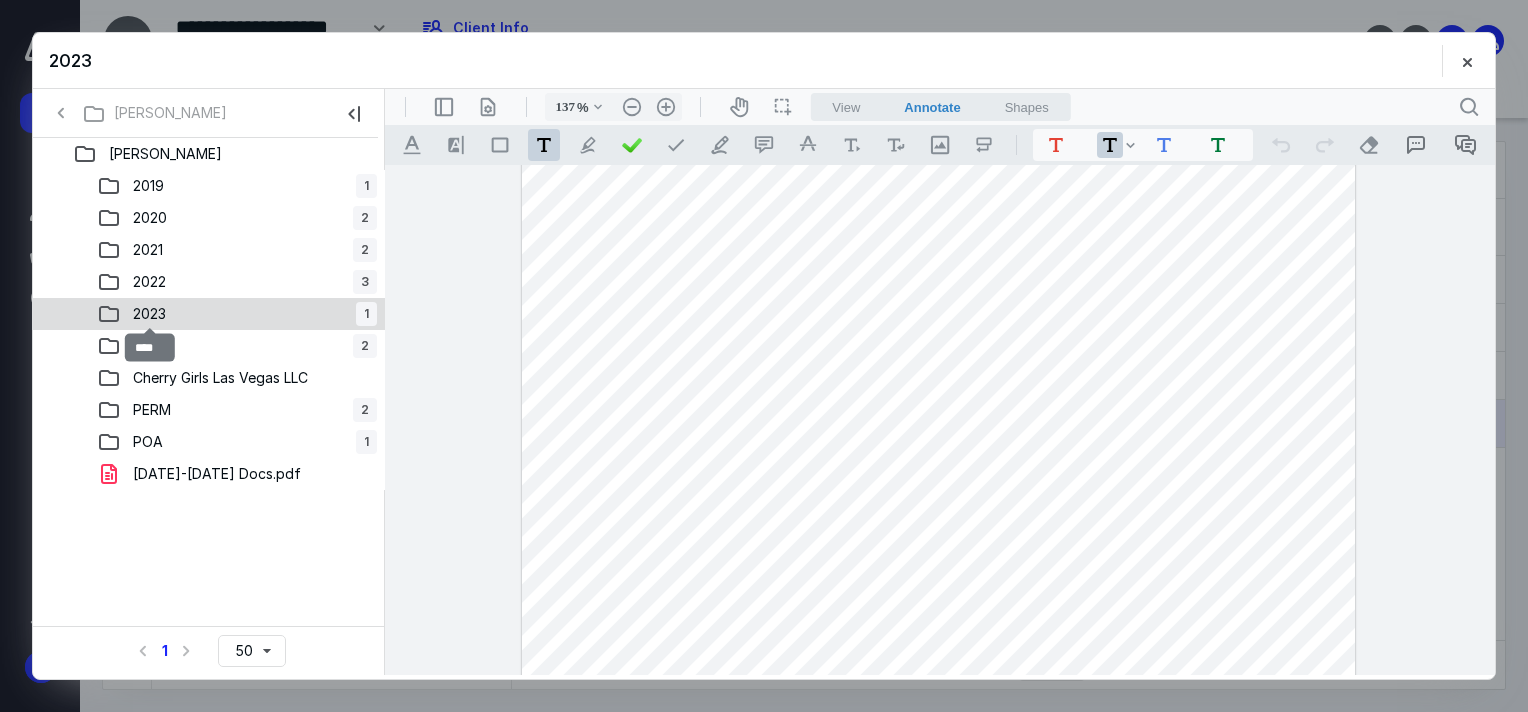 click on "[PERSON_NAME] 2019 1 2020 2 2021 2 2022 3 2023 1 2024 2 Cherry Girls Las Vegas LLC [GEOGRAPHIC_DATA] 2 POA [PHONE_NUMBER][DATE][DATE] Docs.pdf Select a page number for more results 1 50" at bounding box center (209, 406) 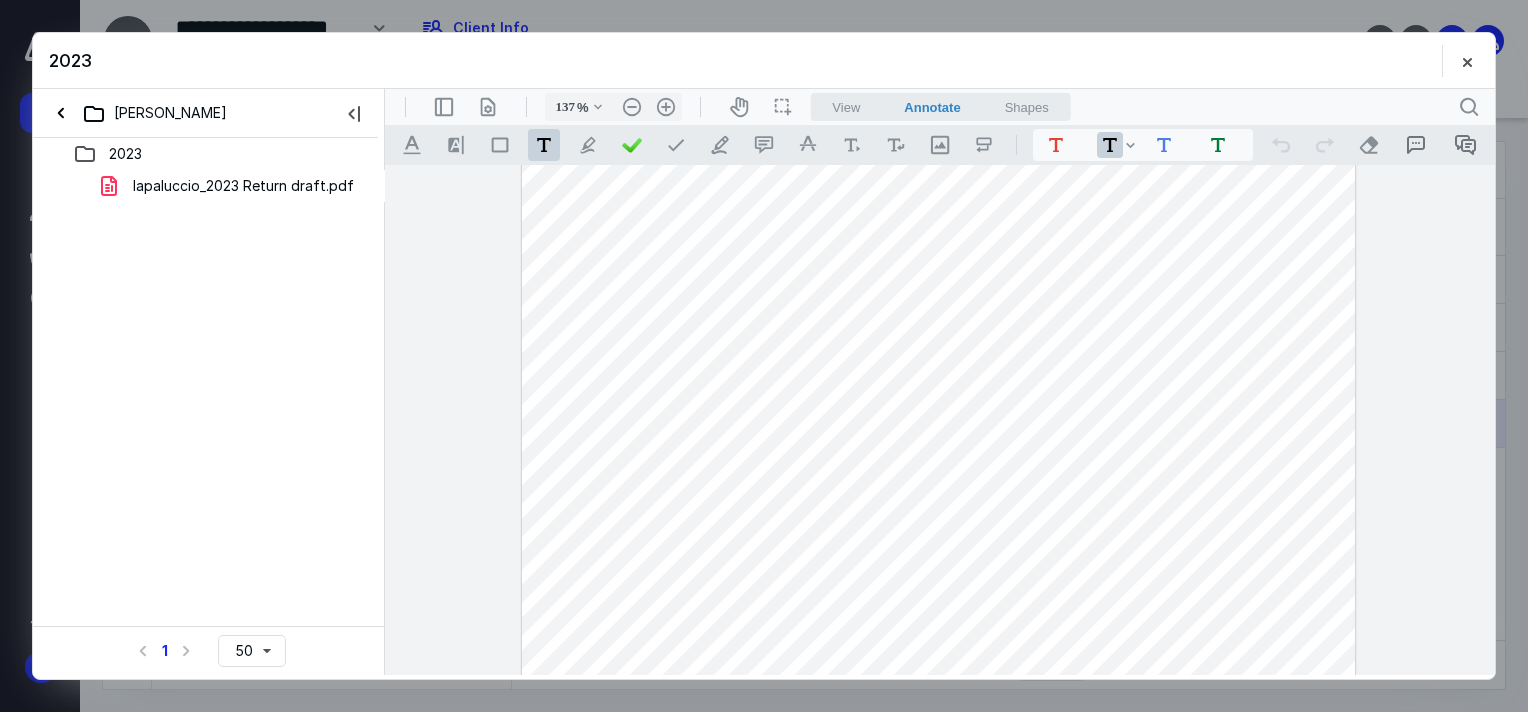 drag, startPoint x: 155, startPoint y: 320, endPoint x: 124, endPoint y: 217, distance: 107.563934 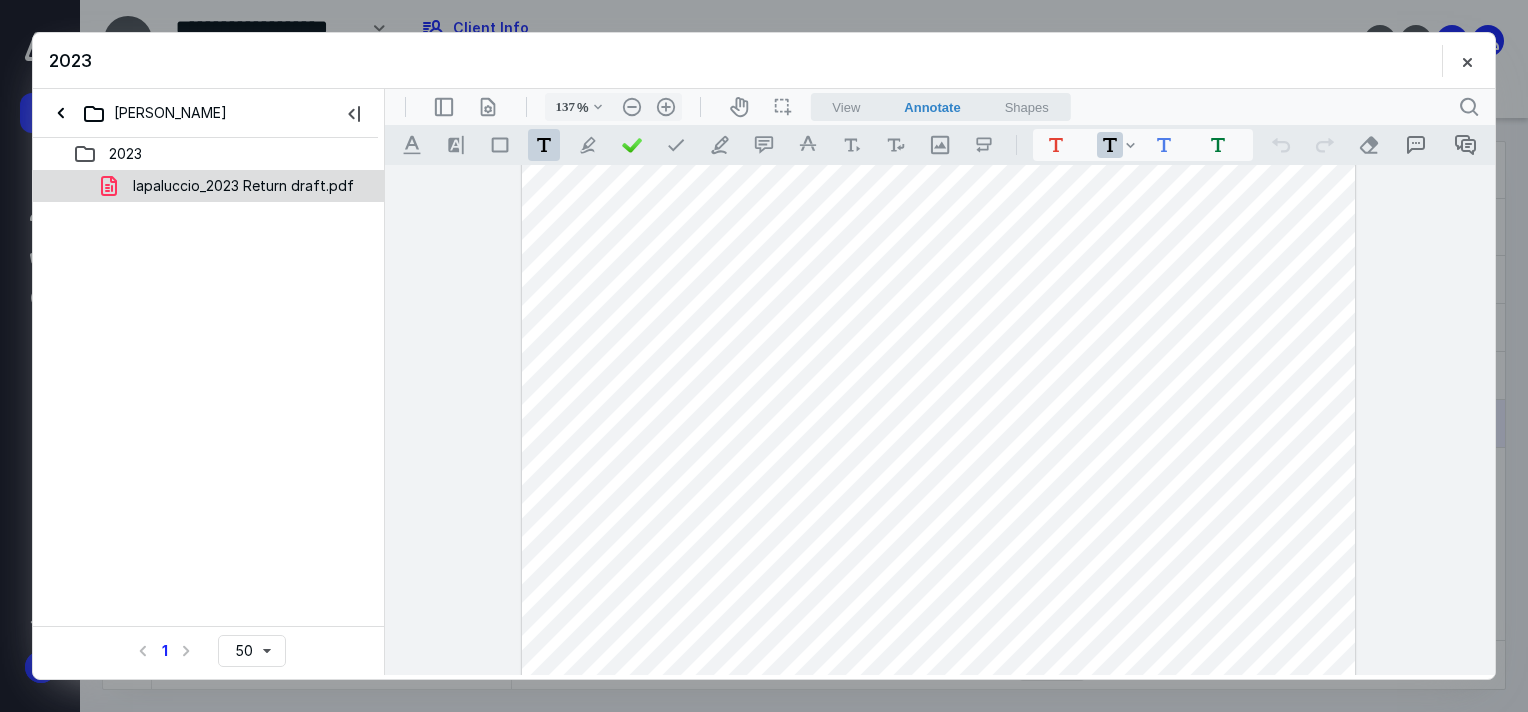click on "Iapaluccio_2023 Return draft.pdf" at bounding box center [243, 186] 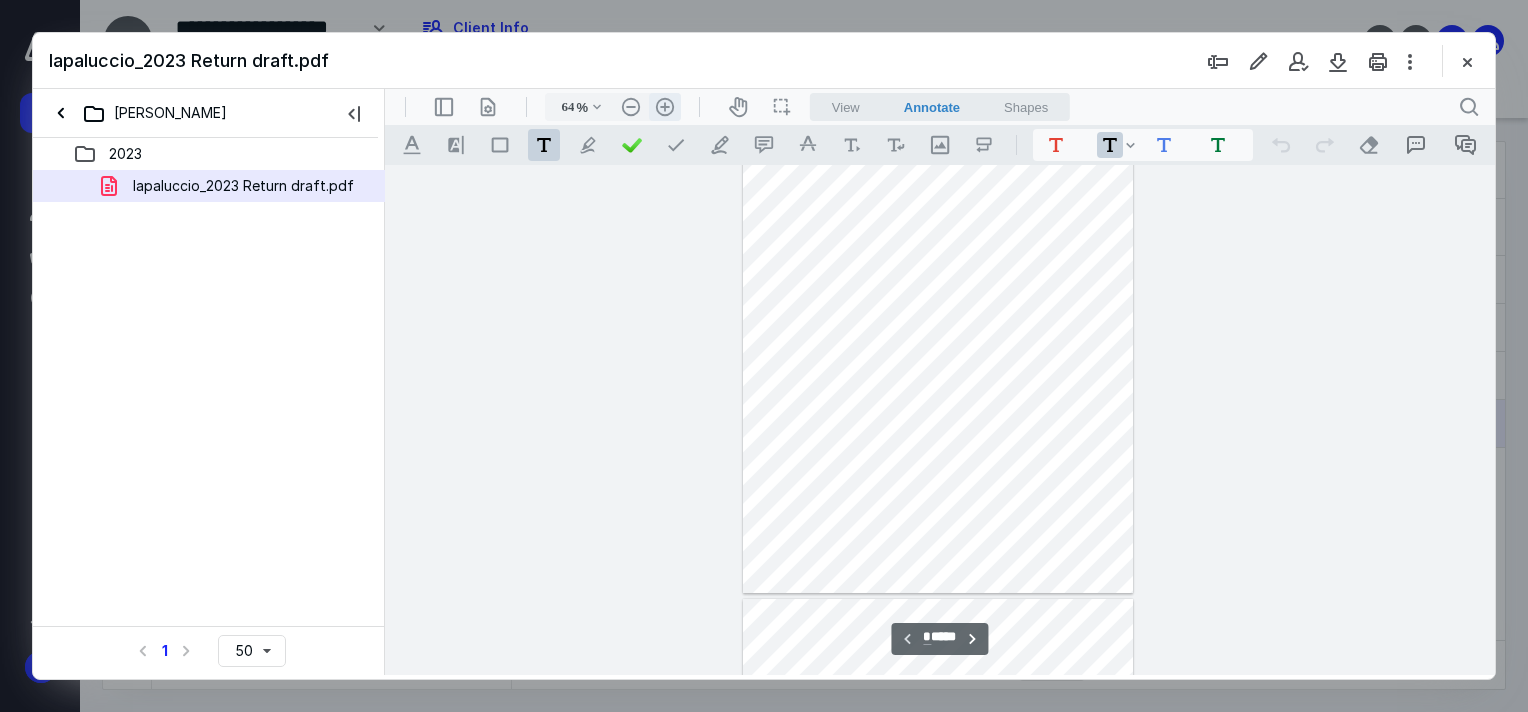 click on ".cls-1{fill:#abb0c4;} icon - header - zoom - in - line" at bounding box center (665, 107) 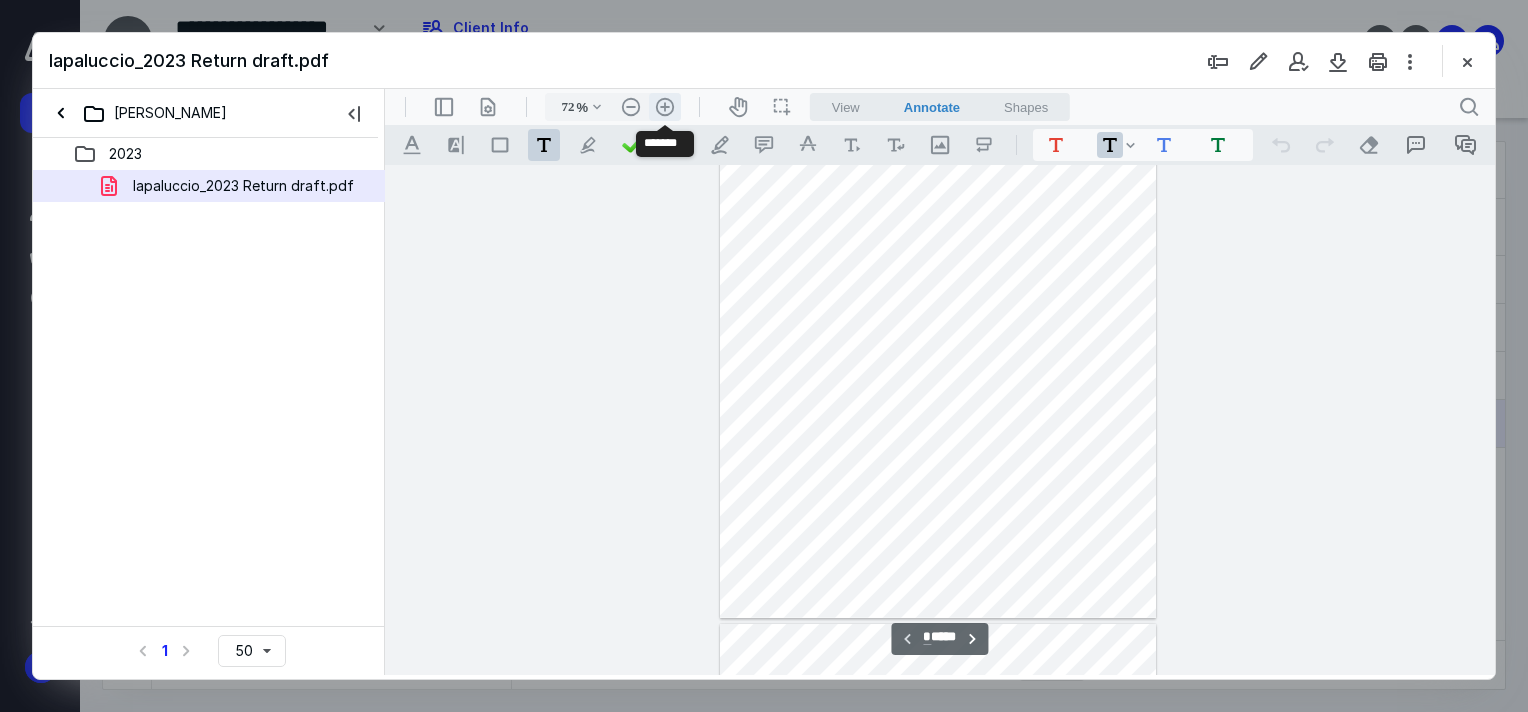 click on ".cls-1{fill:#abb0c4;} icon - header - zoom - in - line" at bounding box center [665, 107] 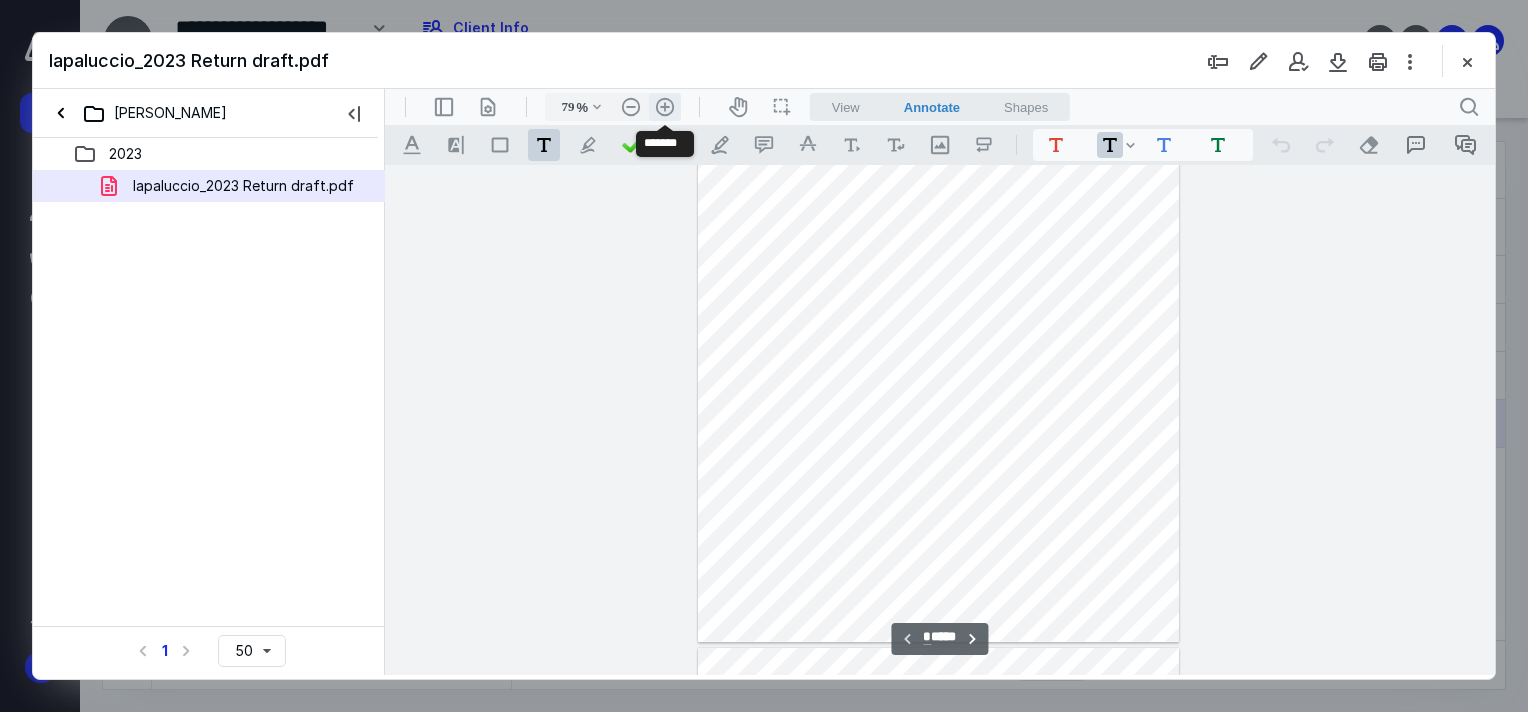 click on ".cls-1{fill:#abb0c4;} icon - header - zoom - in - line" at bounding box center (665, 107) 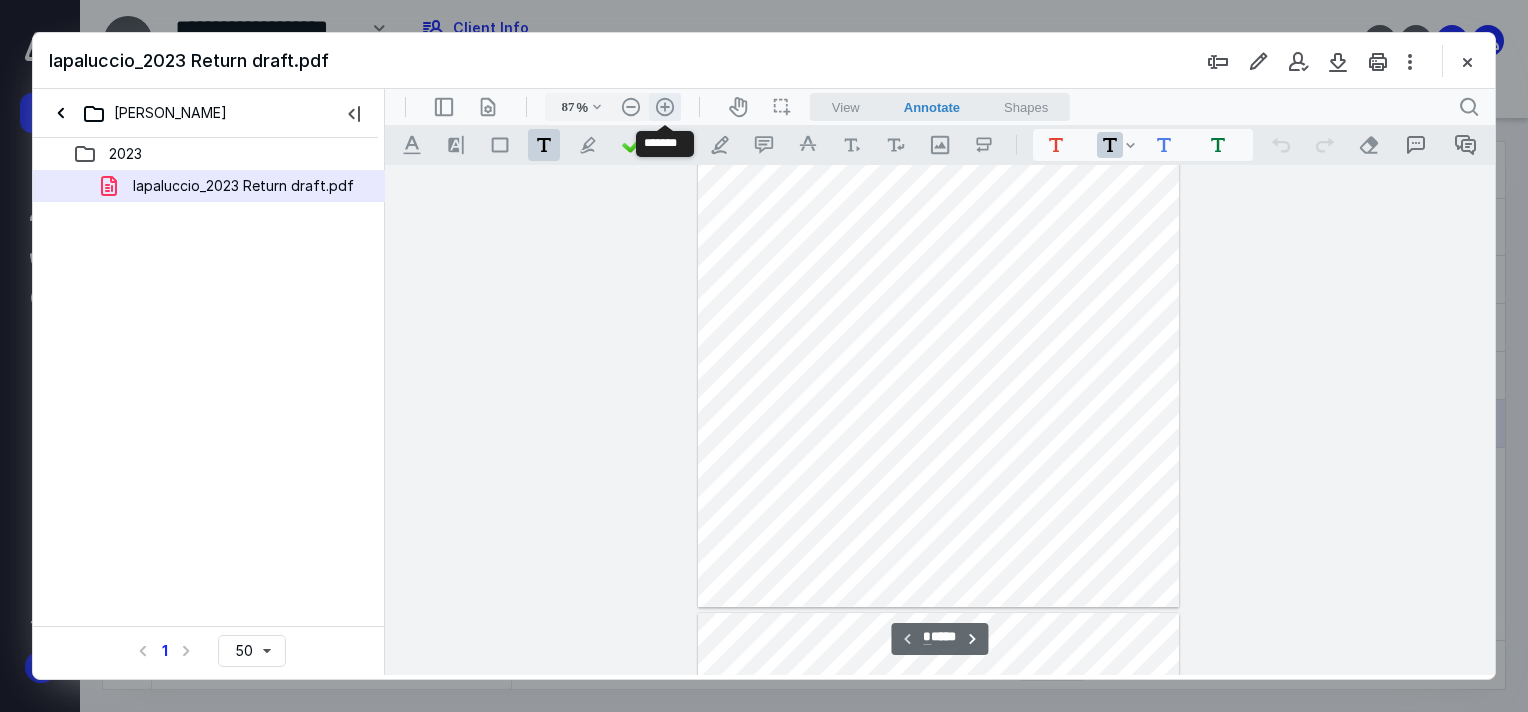 click on ".cls-1{fill:#abb0c4;} icon - header - zoom - in - line" at bounding box center (665, 107) 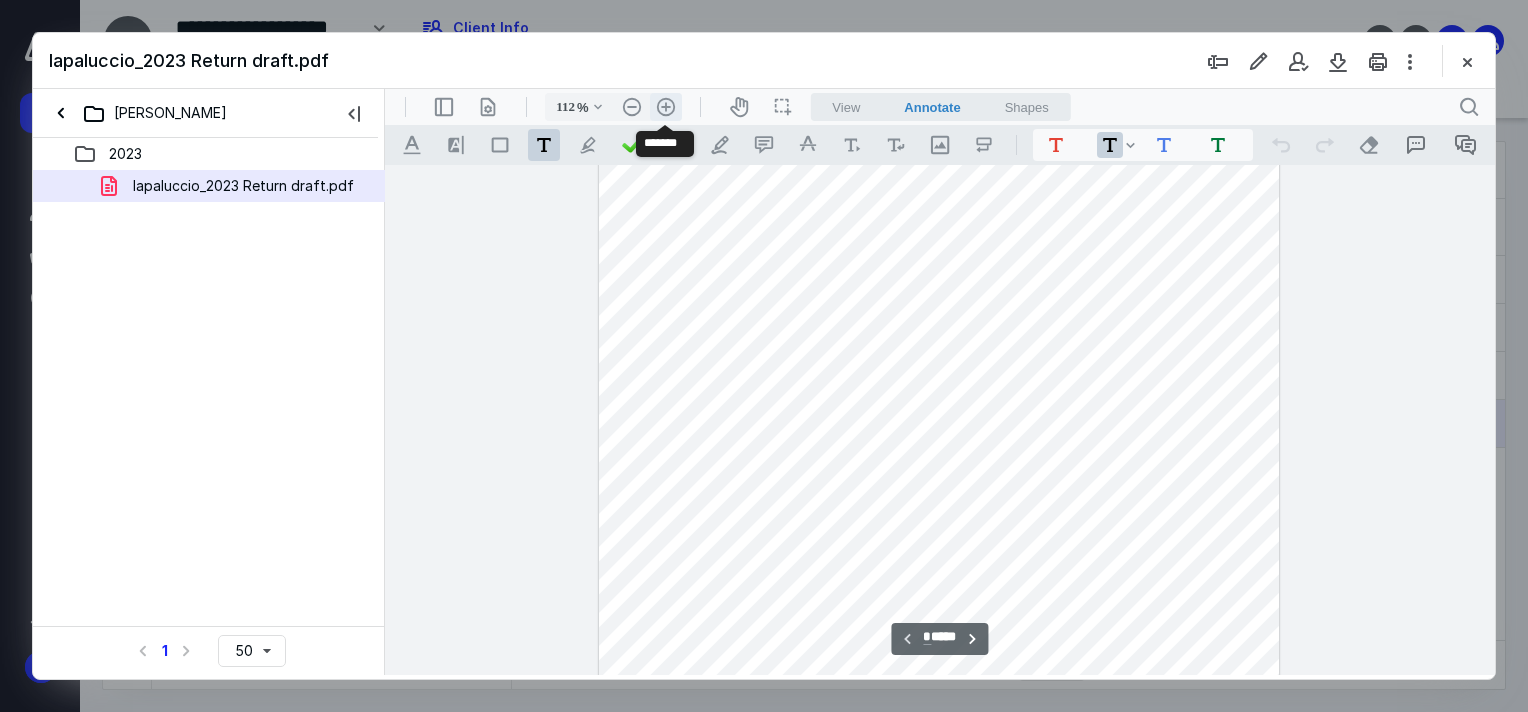 click on ".cls-1{fill:#abb0c4;} icon - header - zoom - in - line" at bounding box center [666, 107] 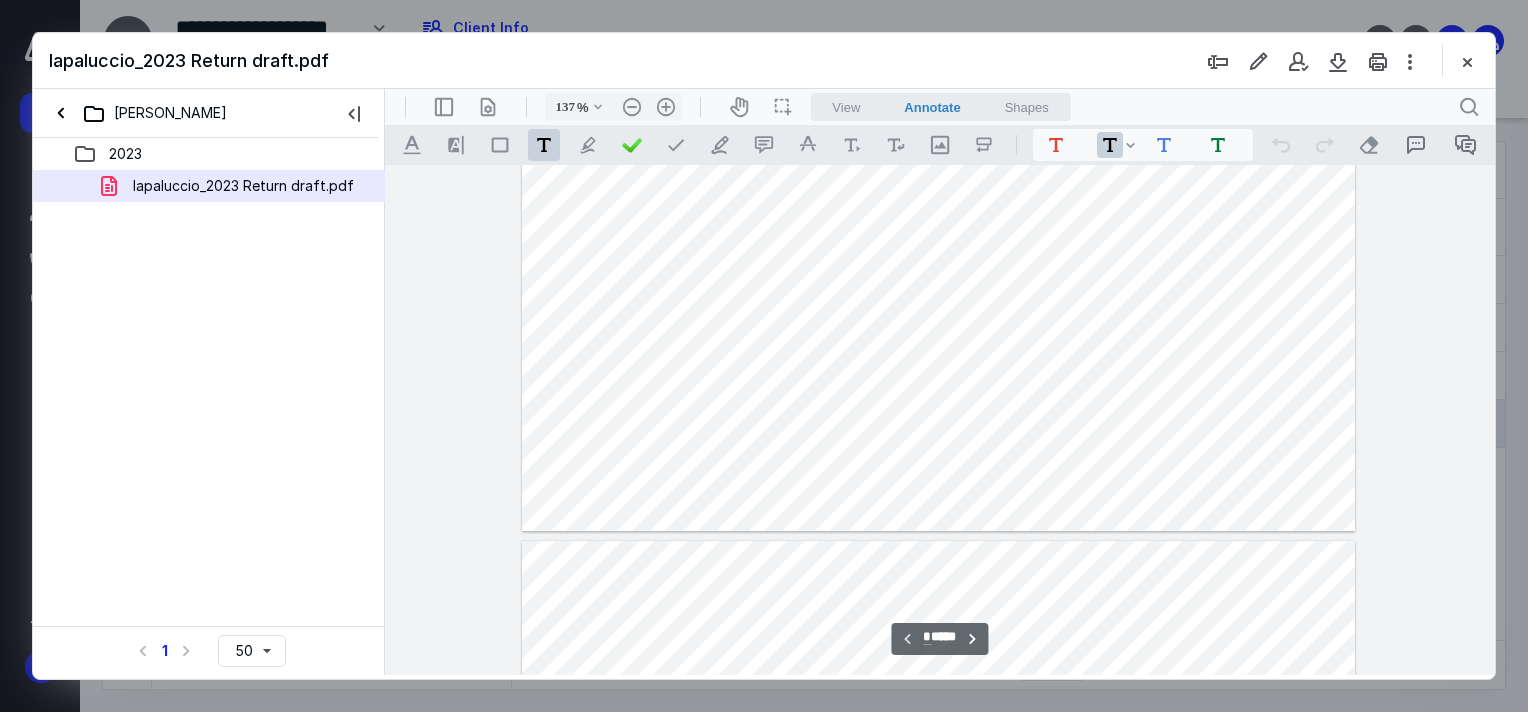 type on "*" 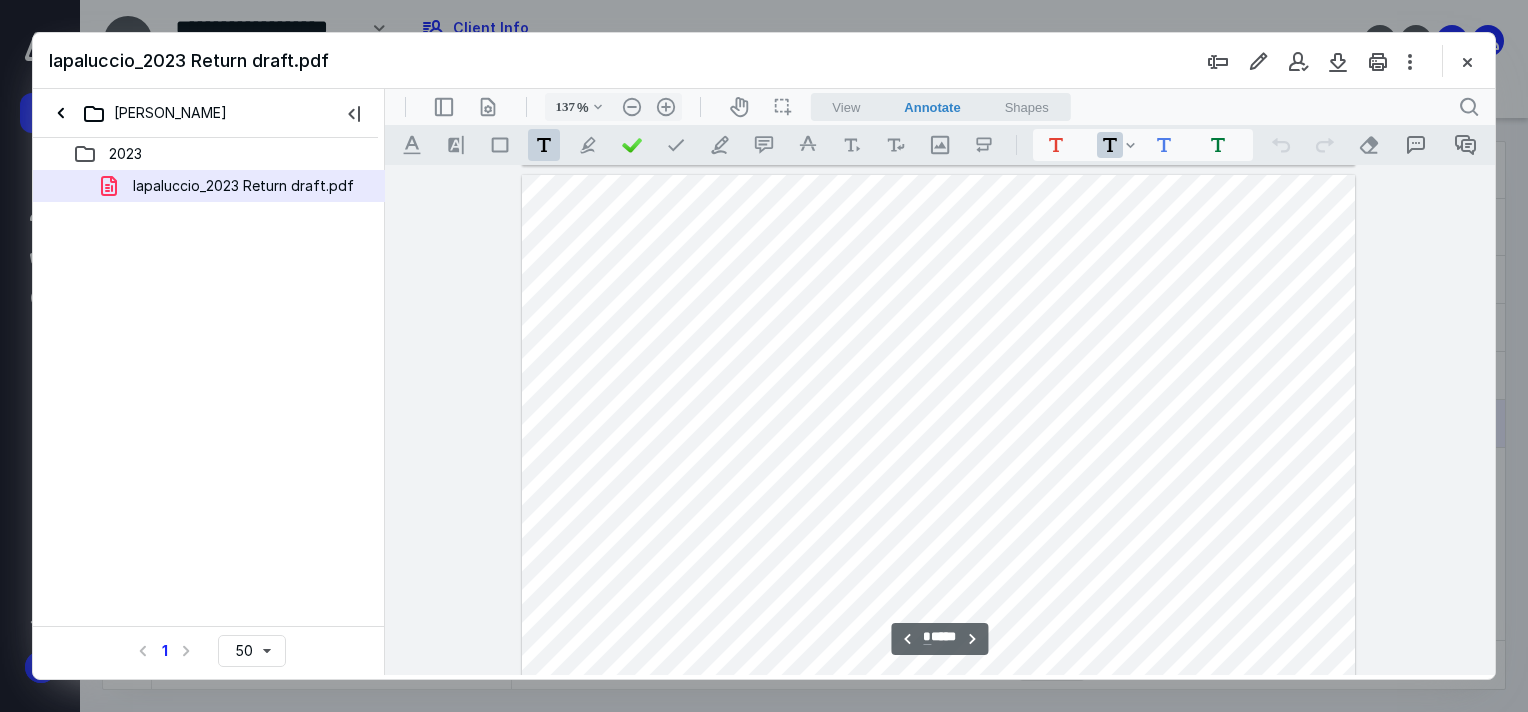 scroll, scrollTop: 1118, scrollLeft: 0, axis: vertical 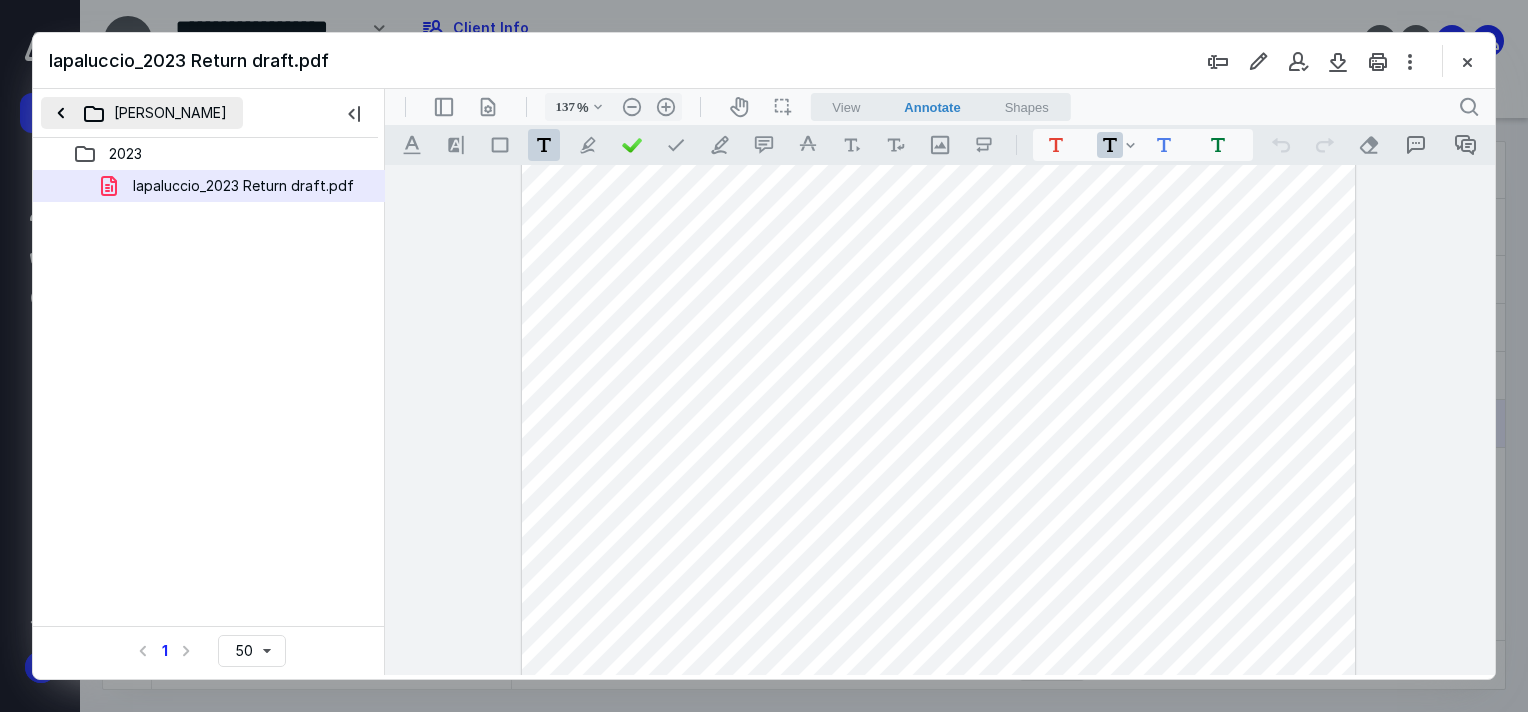 click on "[PERSON_NAME]" at bounding box center (142, 113) 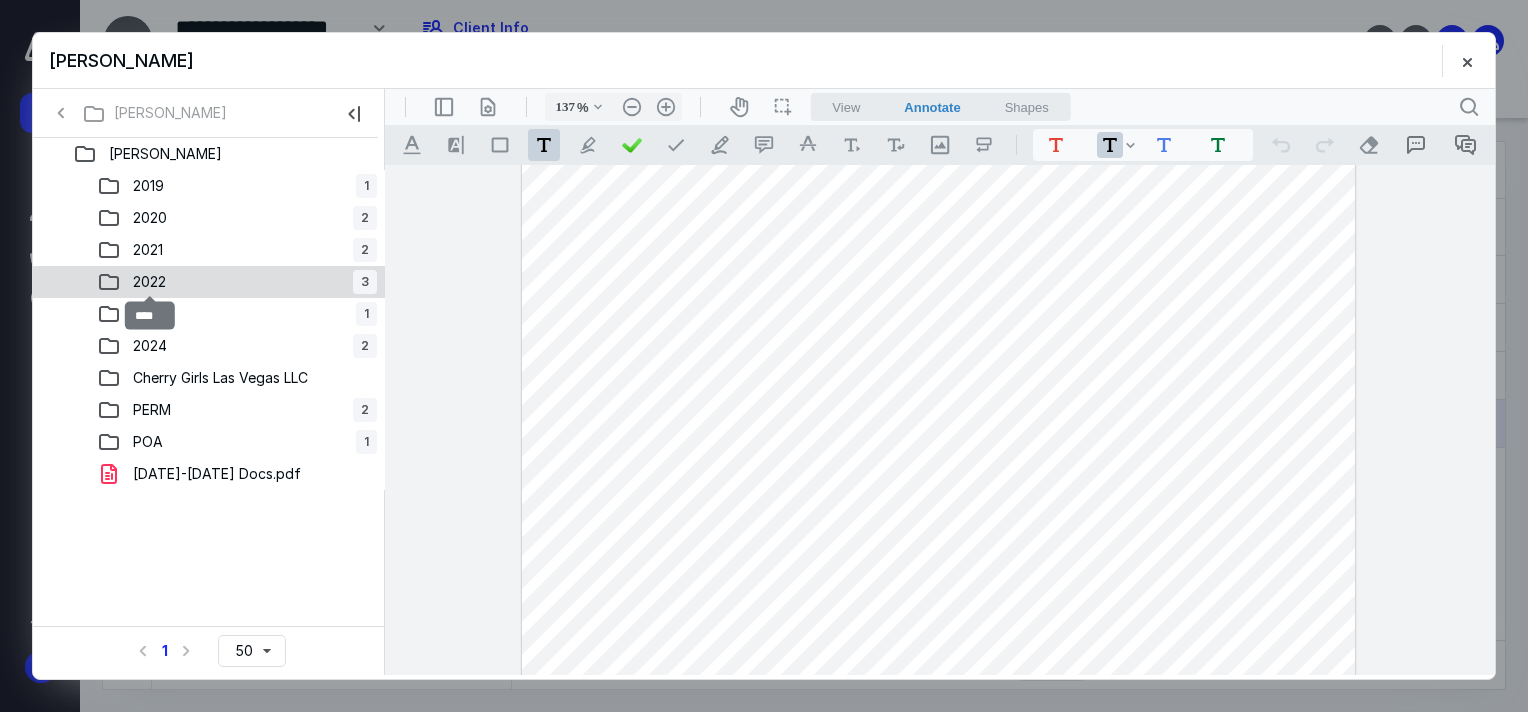 click on "2022" at bounding box center (149, 282) 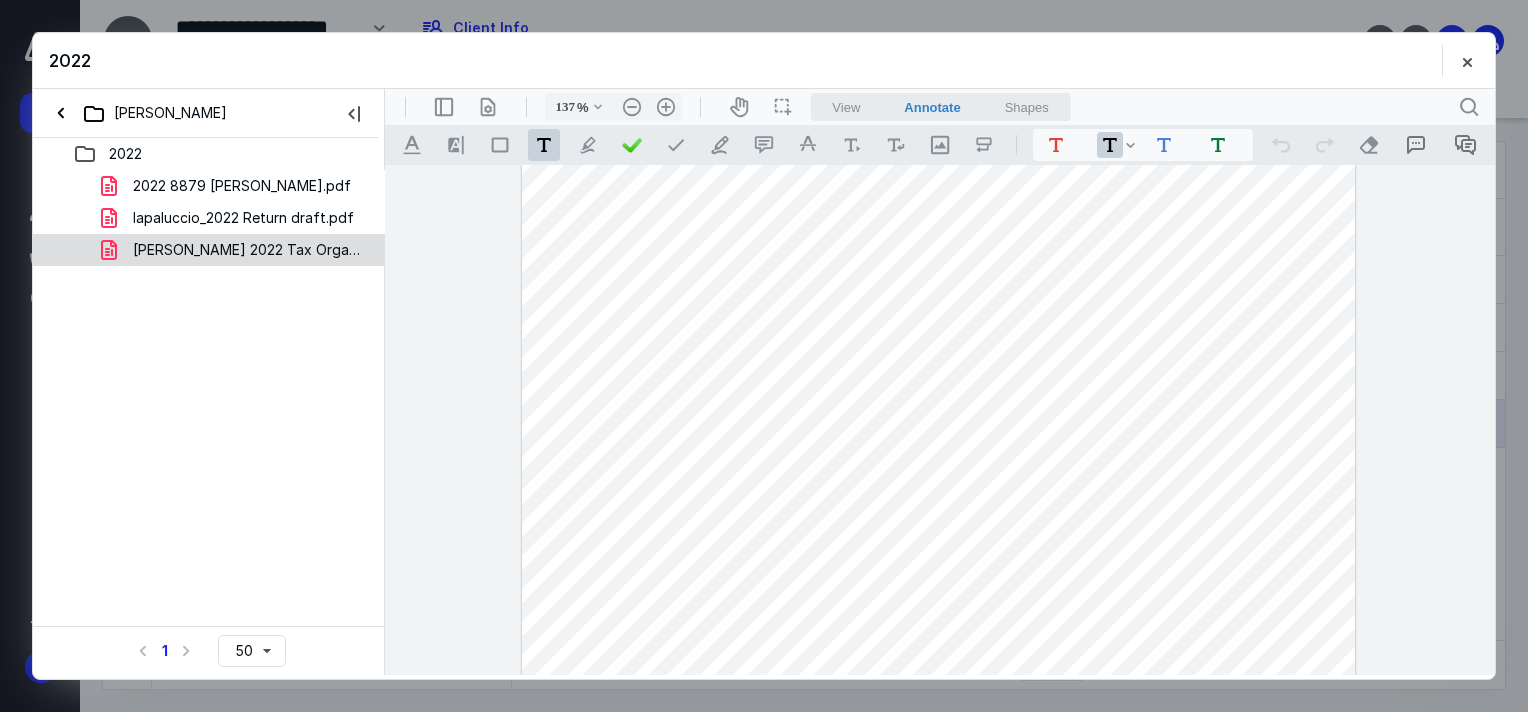 click on "[PERSON_NAME] 2022 Tax Organizer.pdf" at bounding box center (249, 250) 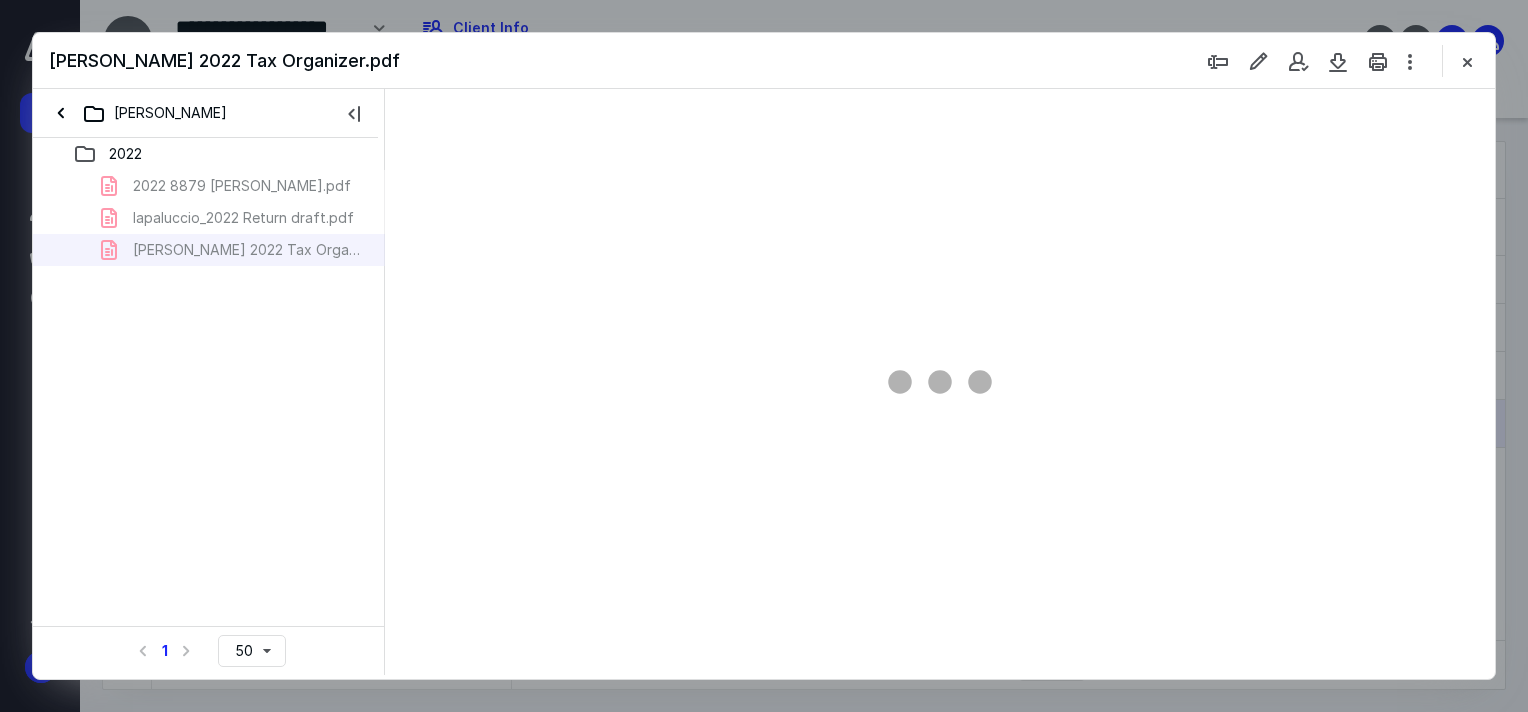 click on "2022 8879 [PERSON_NAME].pdf Iapaluccio_2022 Return draft.pdf [PERSON_NAME] 2022 Tax Organizer.pdf" at bounding box center [209, 218] 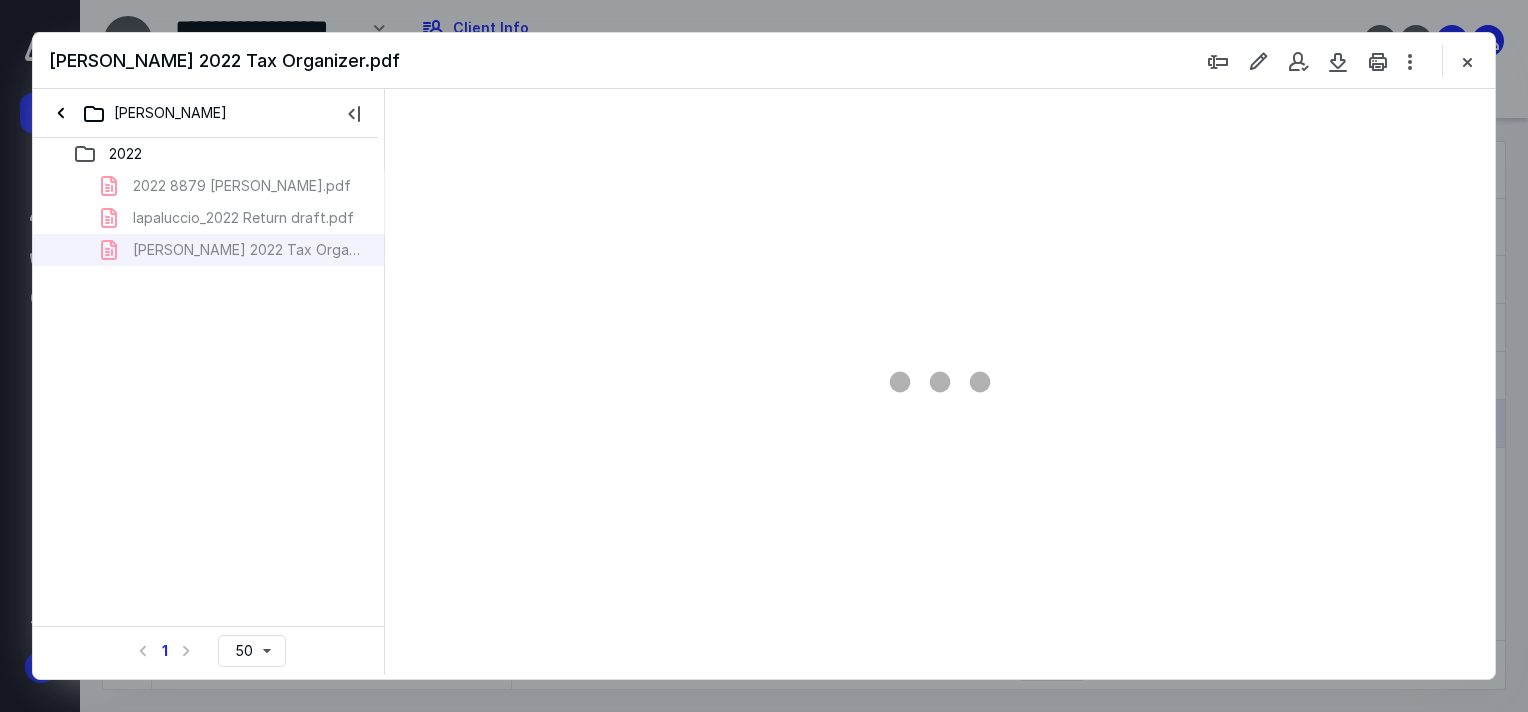 scroll, scrollTop: 79, scrollLeft: 0, axis: vertical 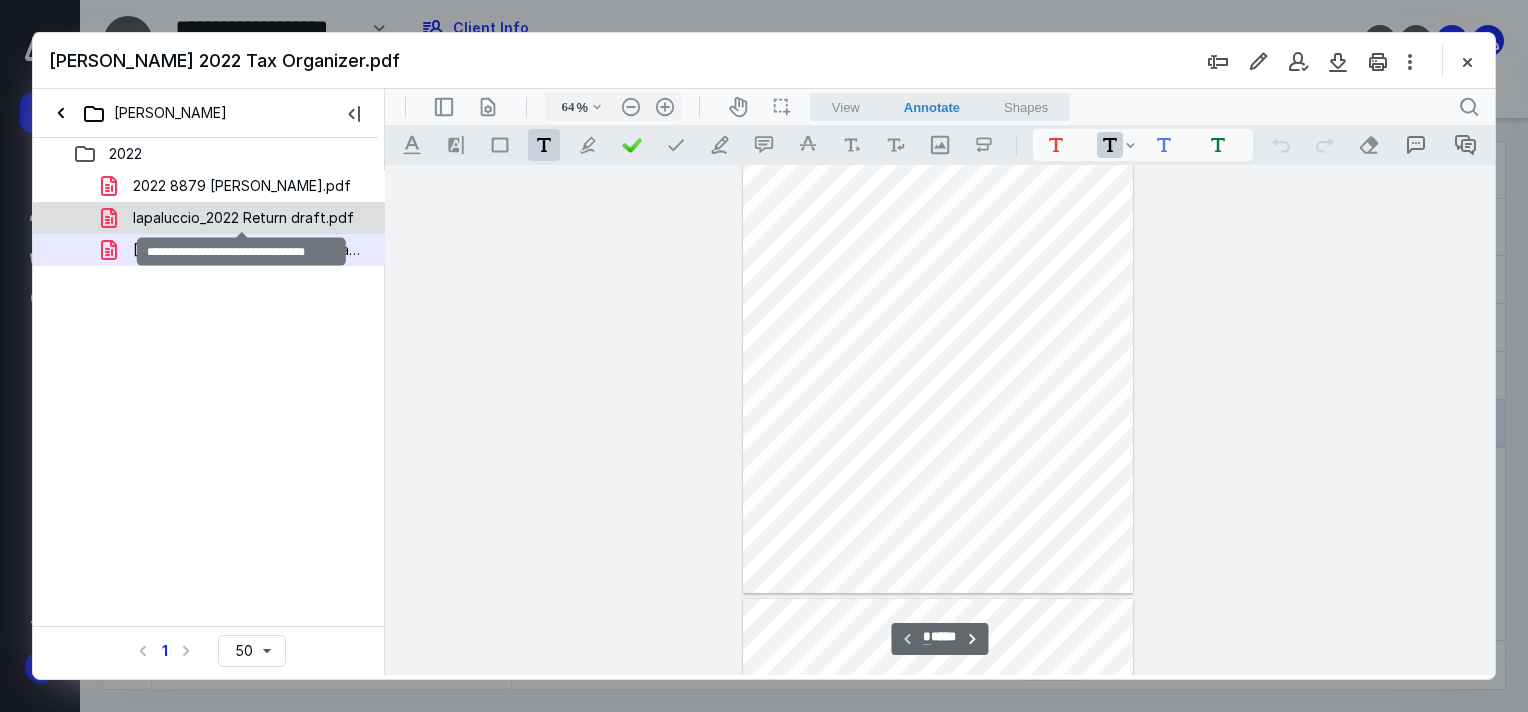 click on "Iapaluccio_2022 Return draft.pdf" at bounding box center (243, 218) 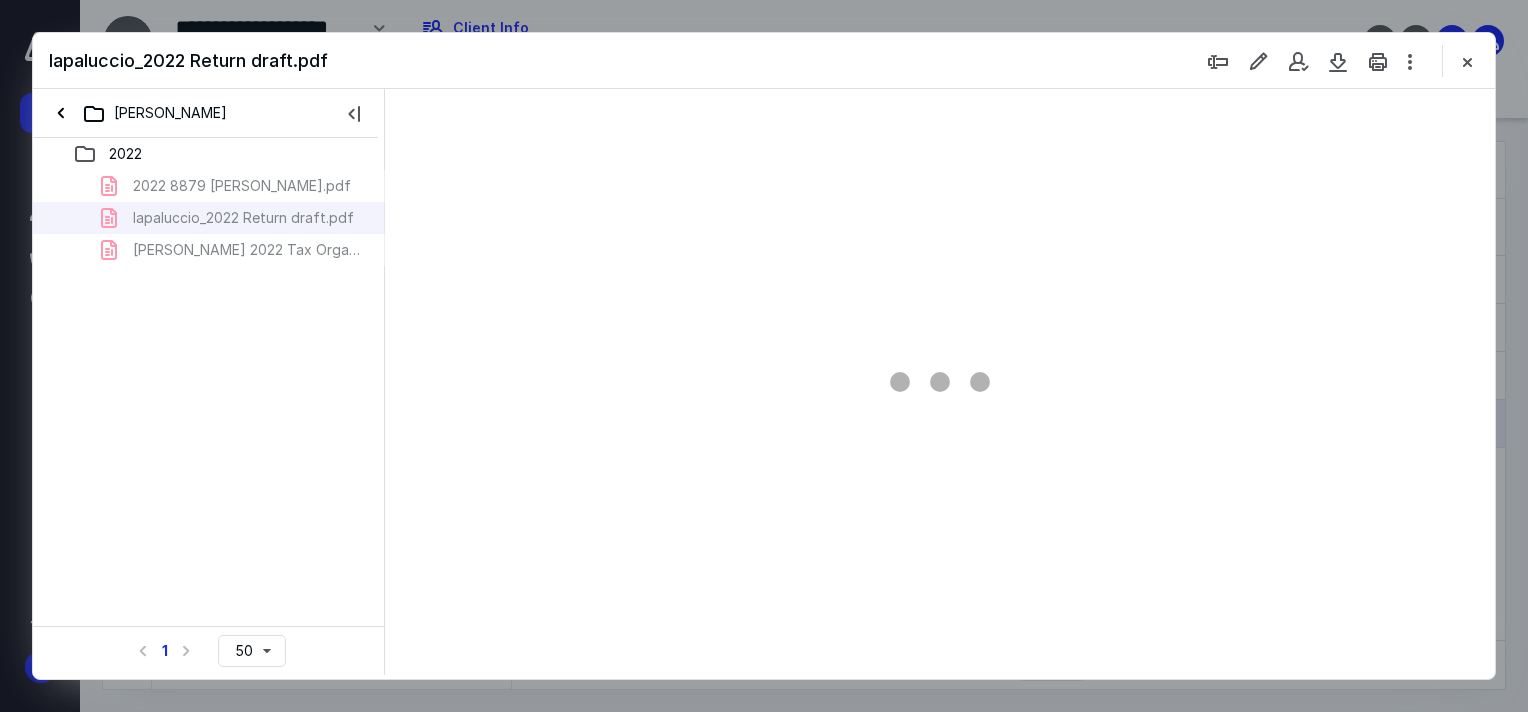 scroll, scrollTop: 79, scrollLeft: 0, axis: vertical 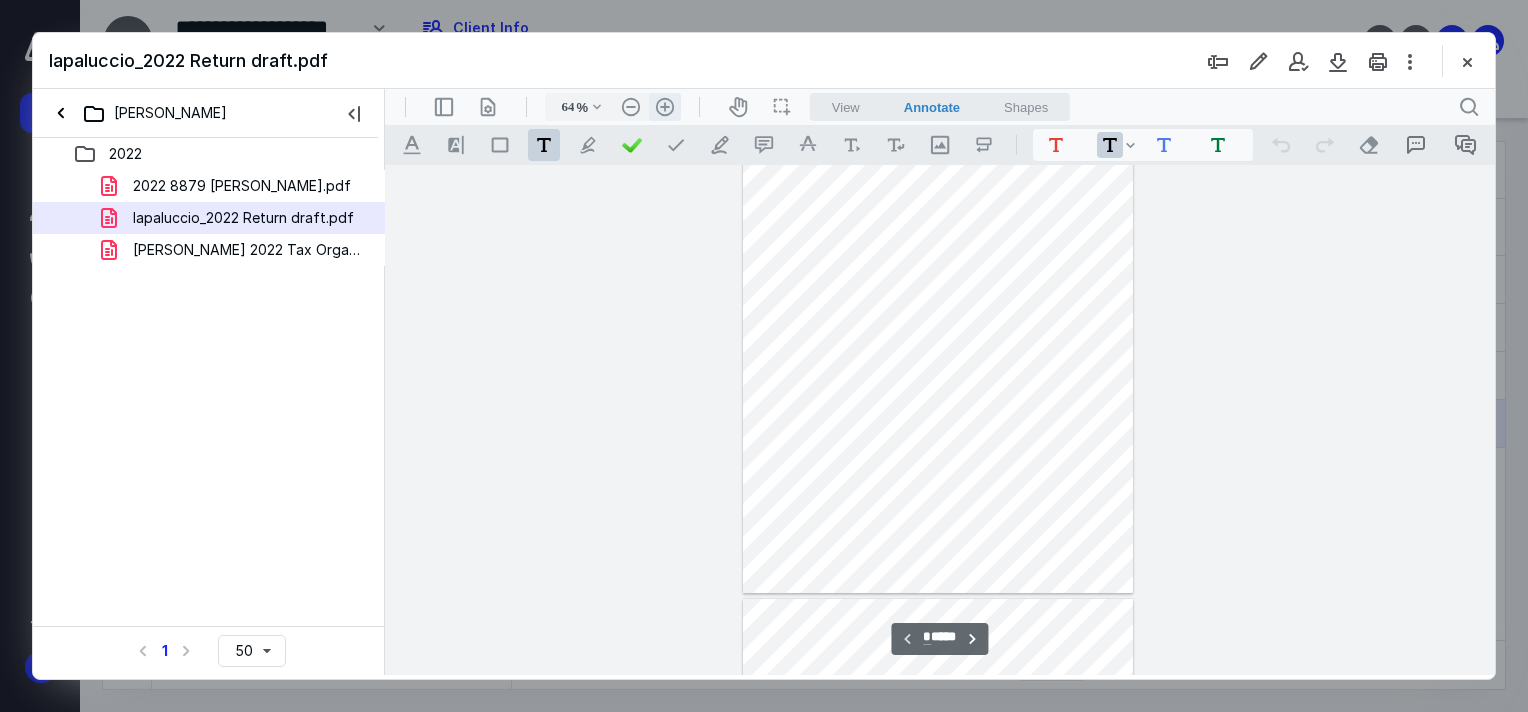 click on ".cls-1{fill:#abb0c4;} icon - header - zoom - in - line" at bounding box center [665, 107] 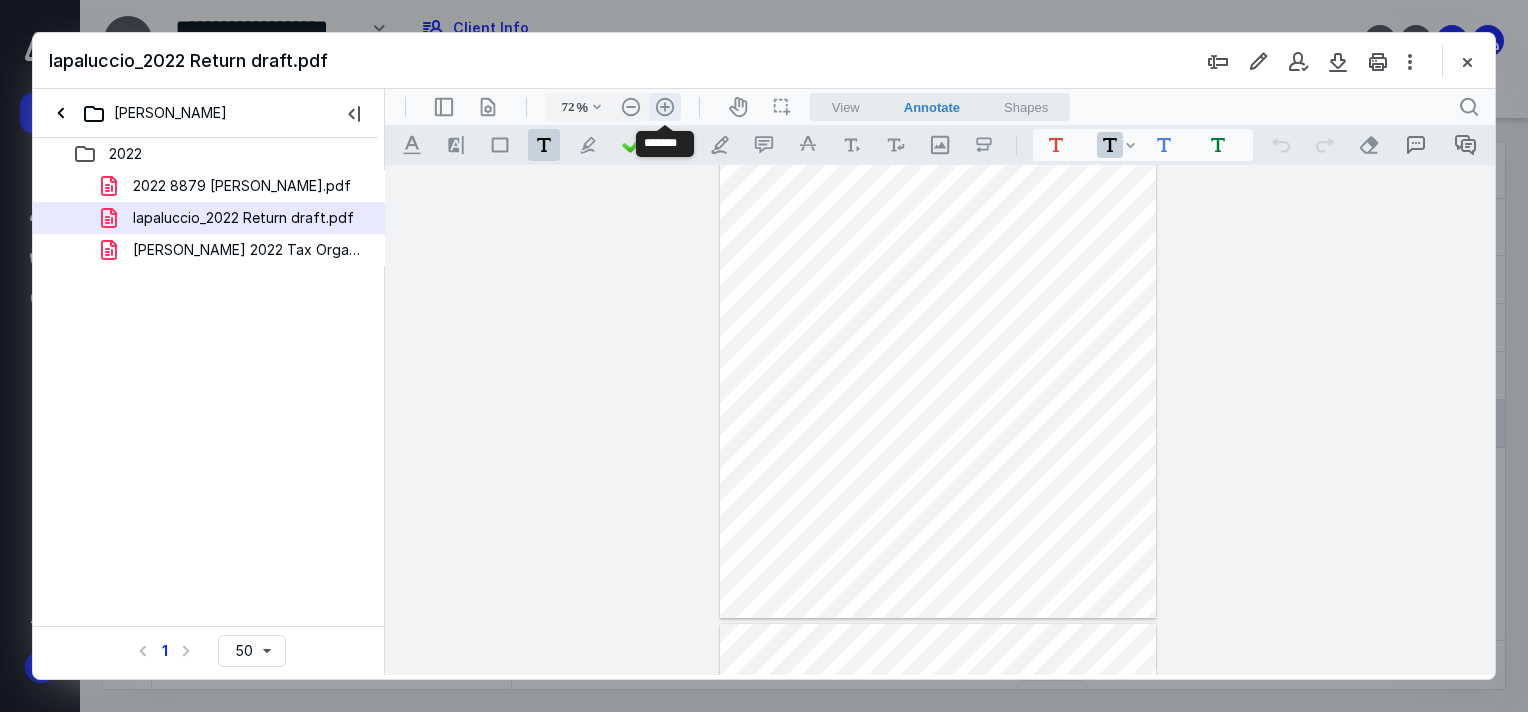 click on ".cls-1{fill:#abb0c4;} icon - header - zoom - in - line" at bounding box center (665, 107) 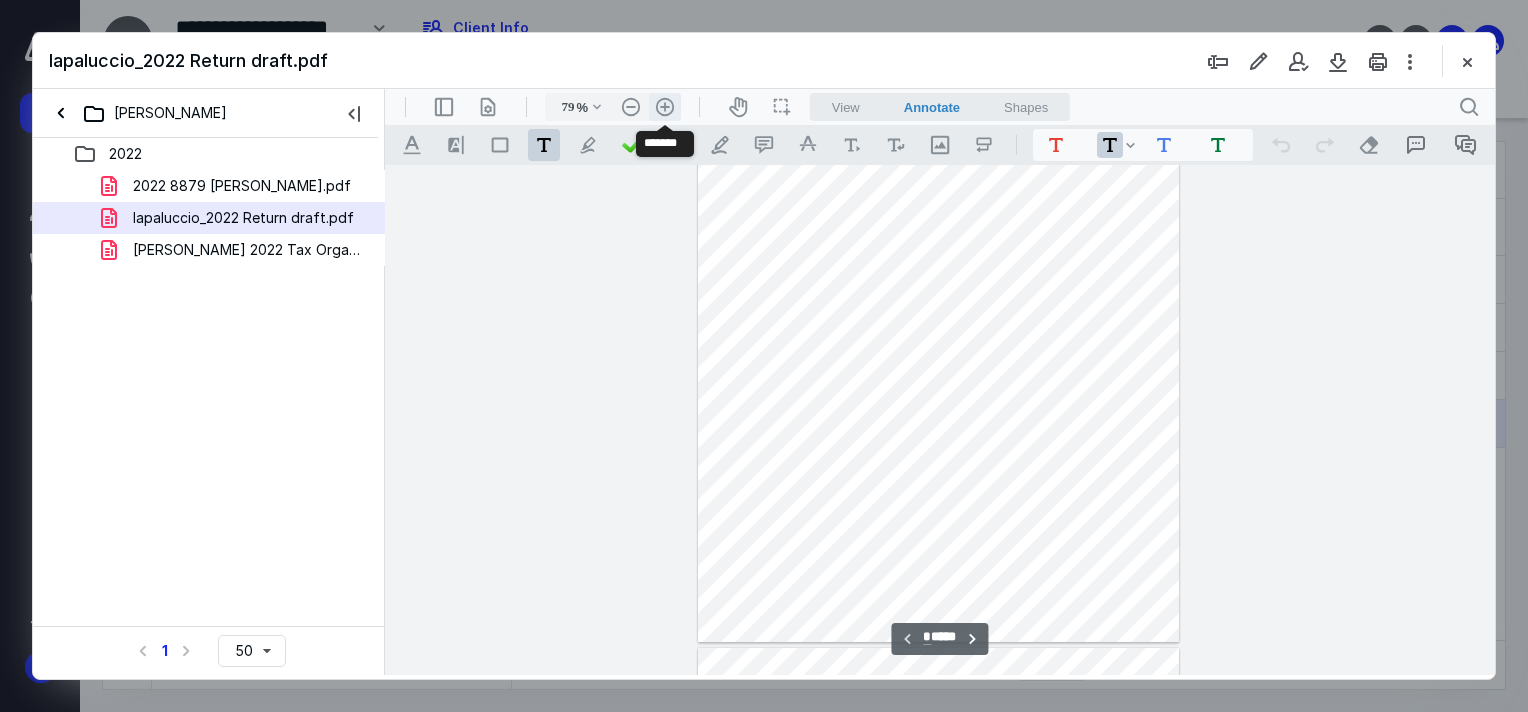 click on ".cls-1{fill:#abb0c4;} icon - header - zoom - in - line" at bounding box center [665, 107] 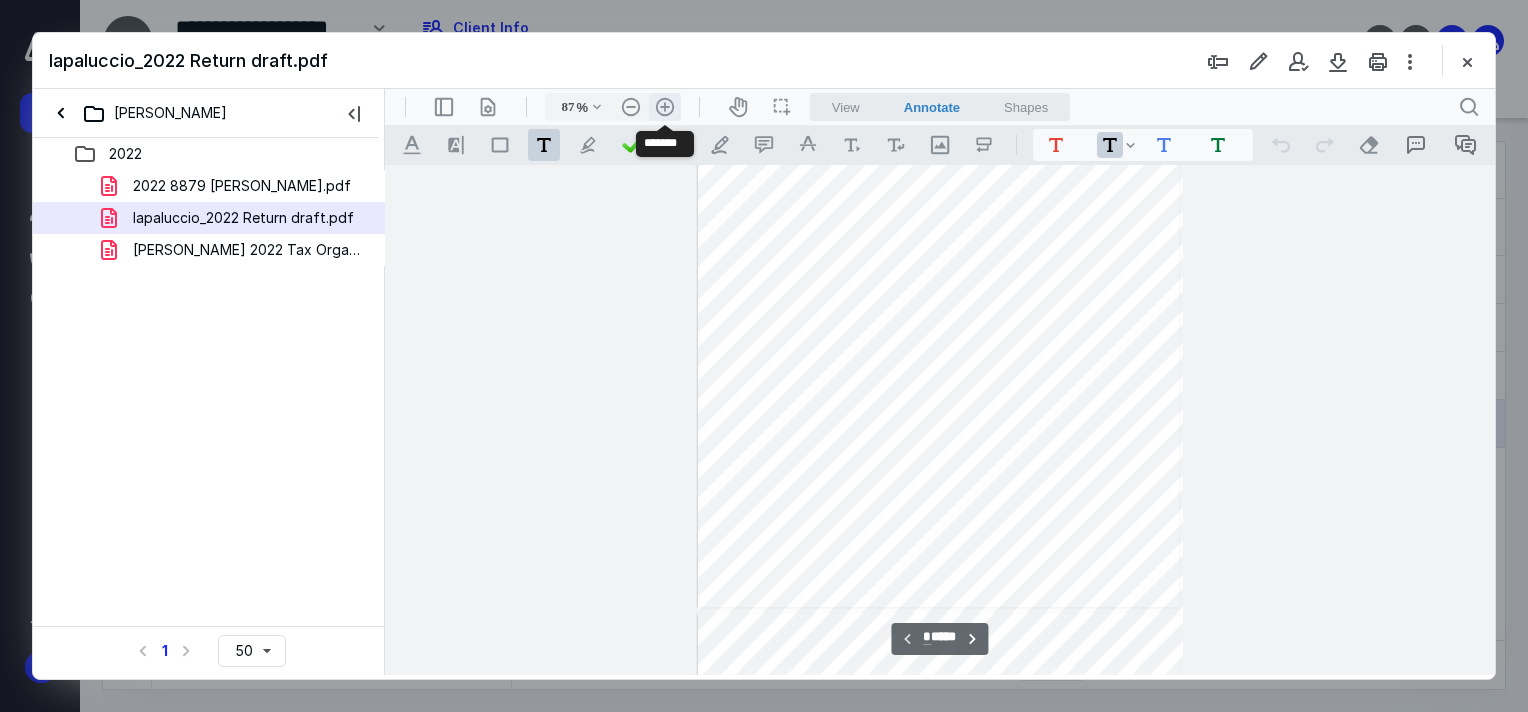 click on ".cls-1{fill:#abb0c4;} icon - header - zoom - in - line" at bounding box center (665, 107) 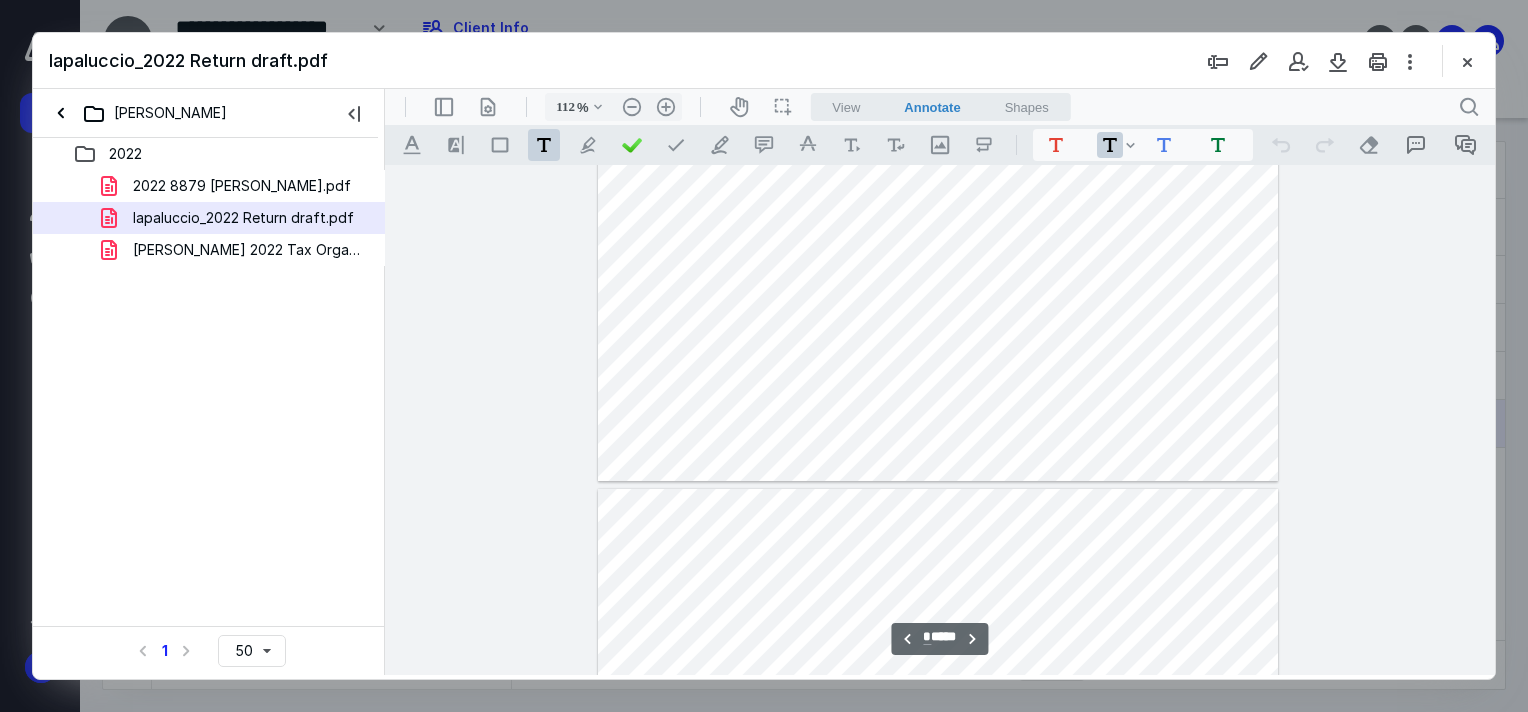 type on "*" 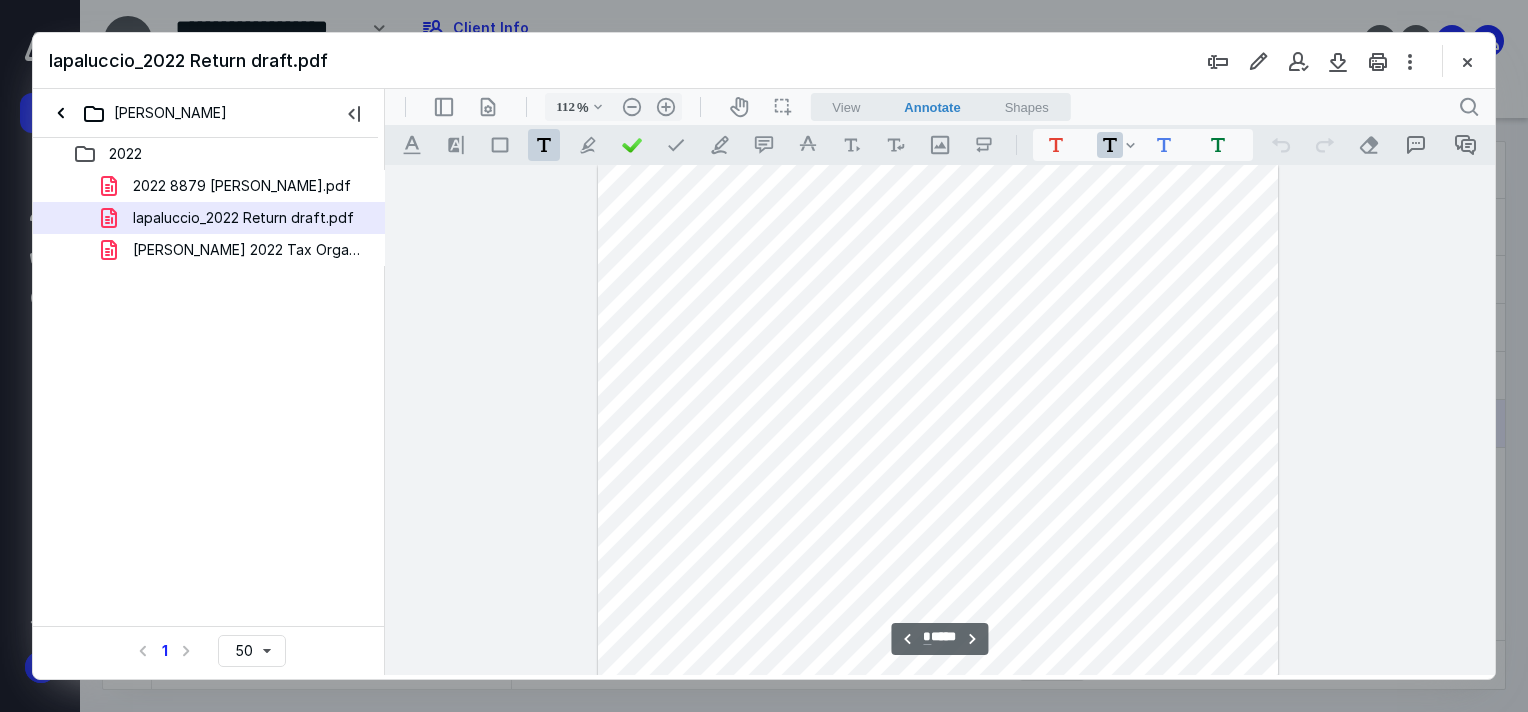 scroll, scrollTop: 1901, scrollLeft: 0, axis: vertical 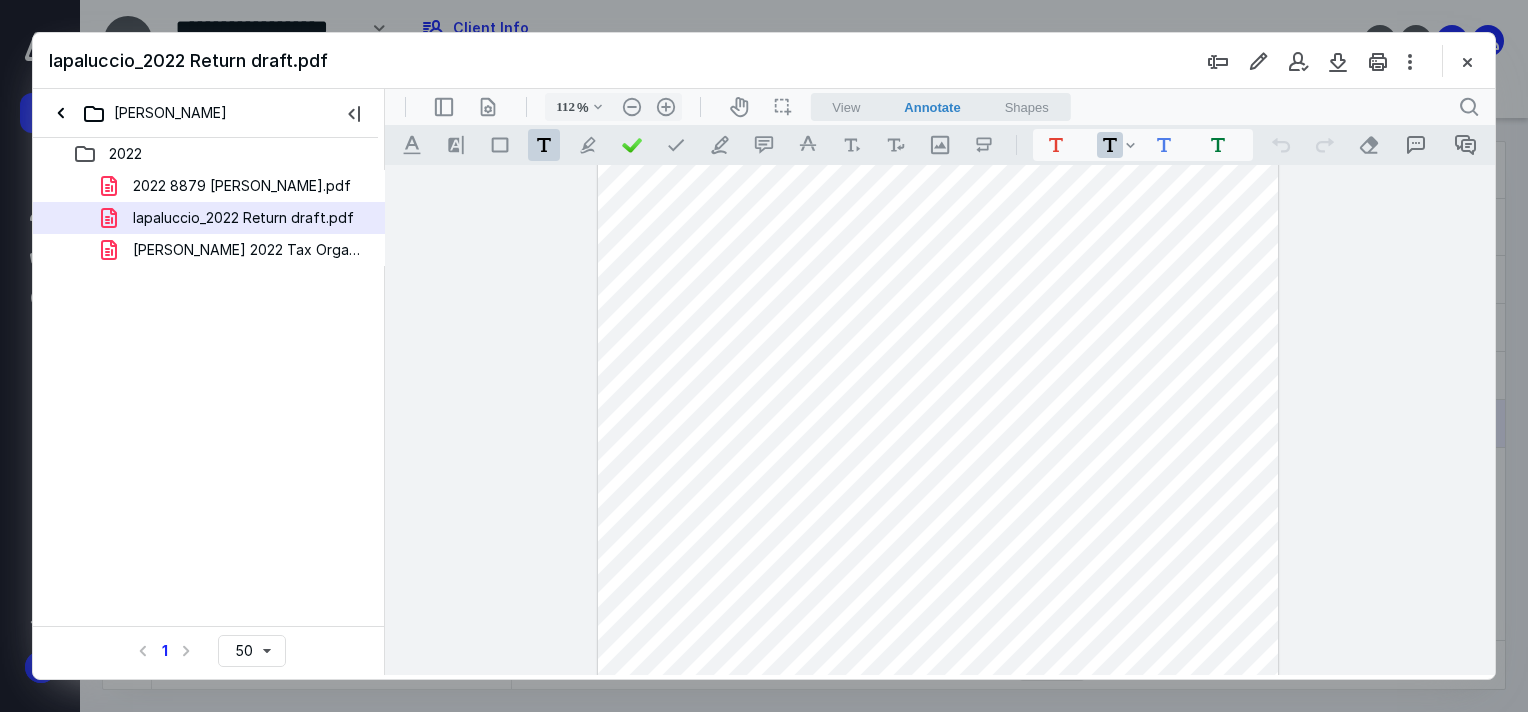 drag, startPoint x: 1460, startPoint y: 56, endPoint x: 1324, endPoint y: 49, distance: 136.18002 